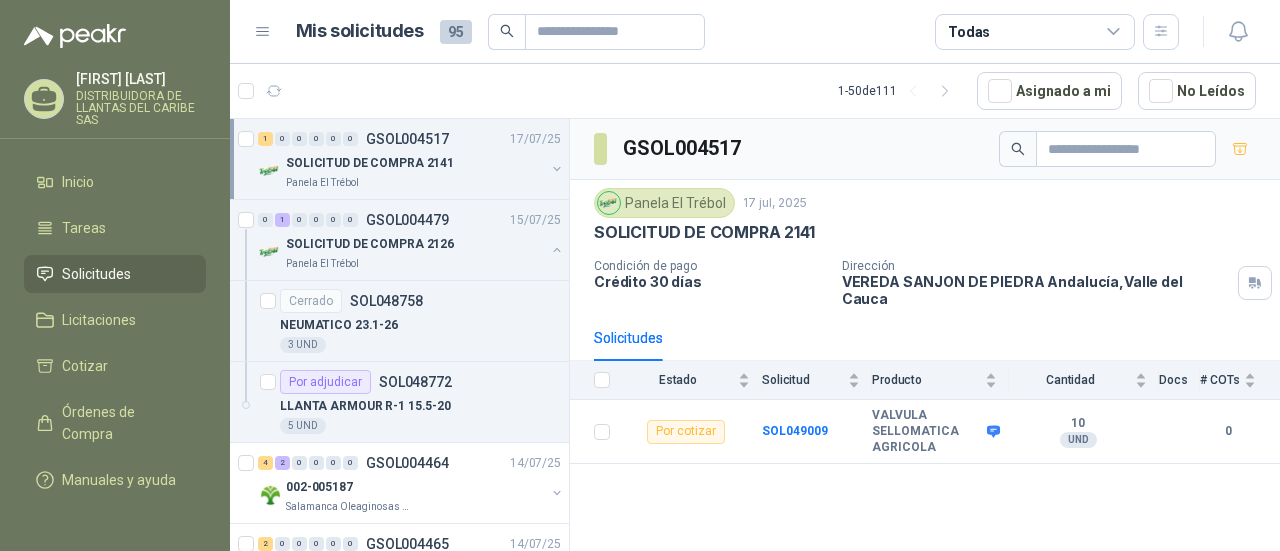 scroll, scrollTop: 0, scrollLeft: 0, axis: both 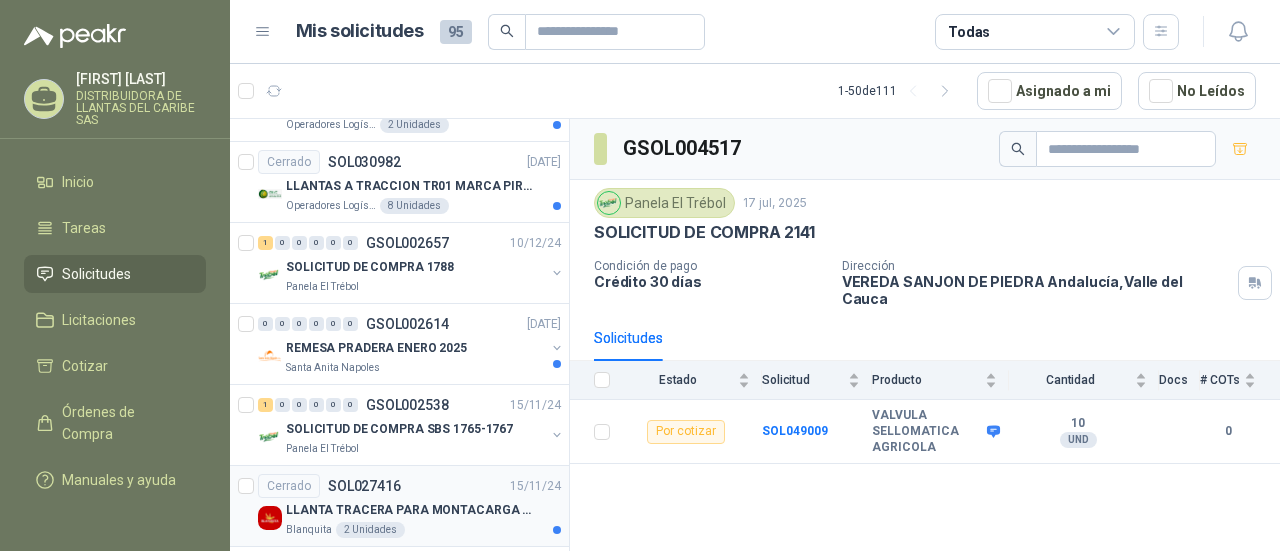 click on "Blanquita 2   Unidades" at bounding box center [423, 530] 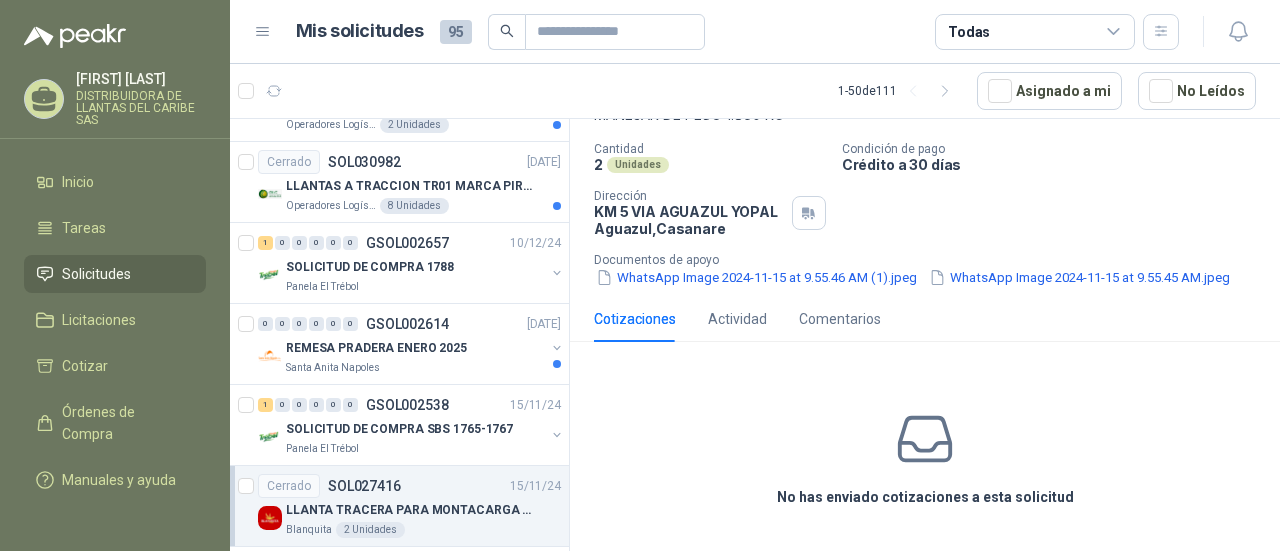 scroll, scrollTop: 61, scrollLeft: 0, axis: vertical 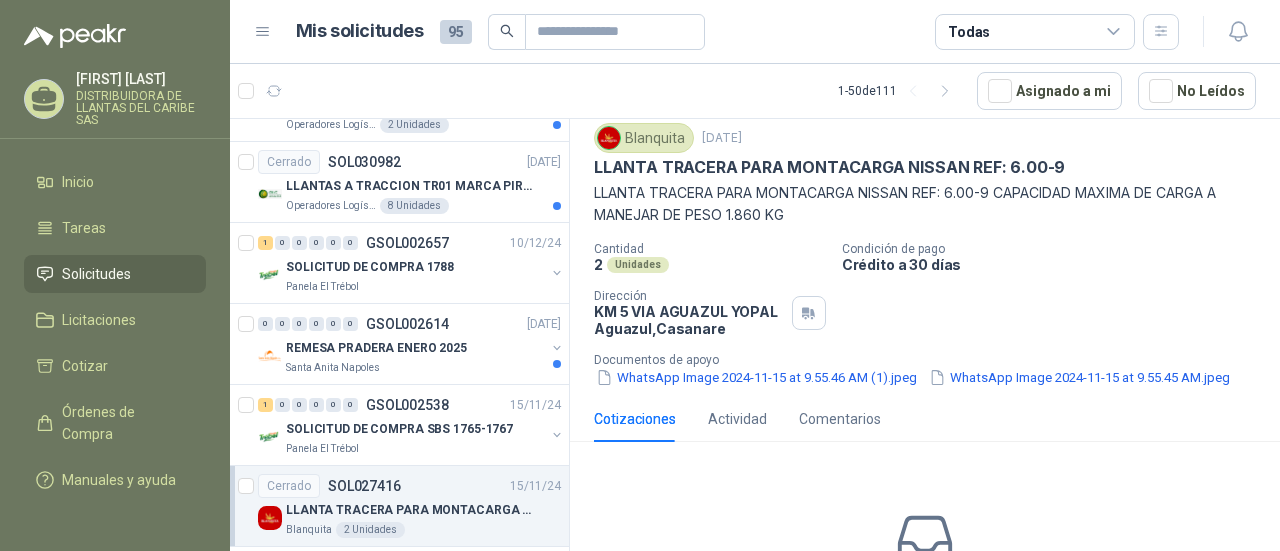 click on "Cerrado SOL027416 [DATE]   LLANTA TRACERA PARA MONTACARGA NISSAN  REF: 6.00-9 Blanquita 2   Unidades" at bounding box center (399, 506) 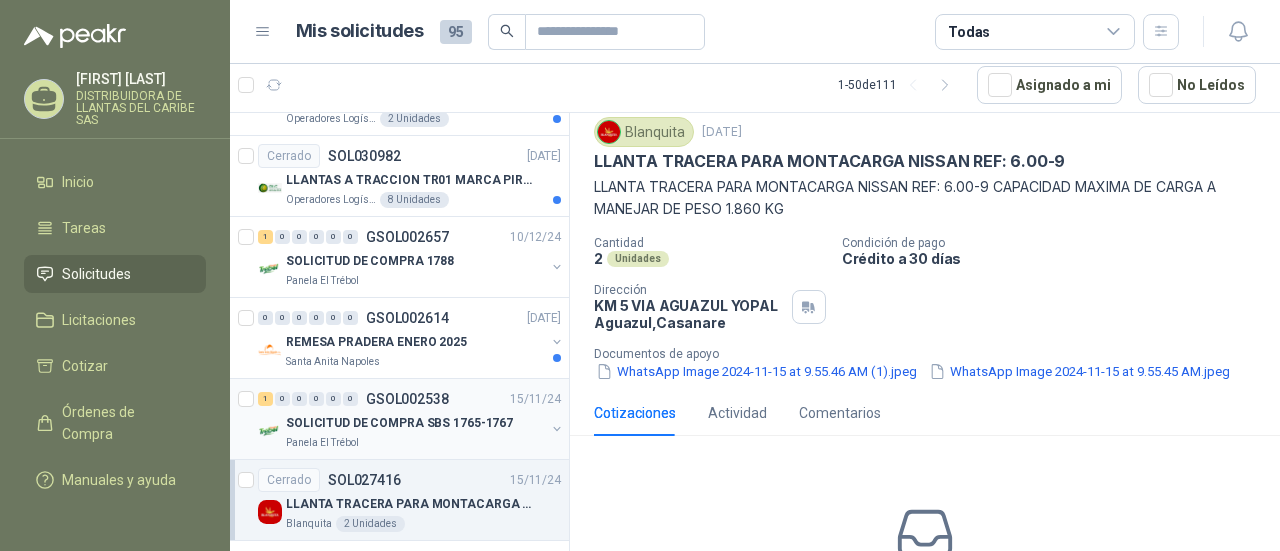 click on "Panela El Trébol" at bounding box center (415, 443) 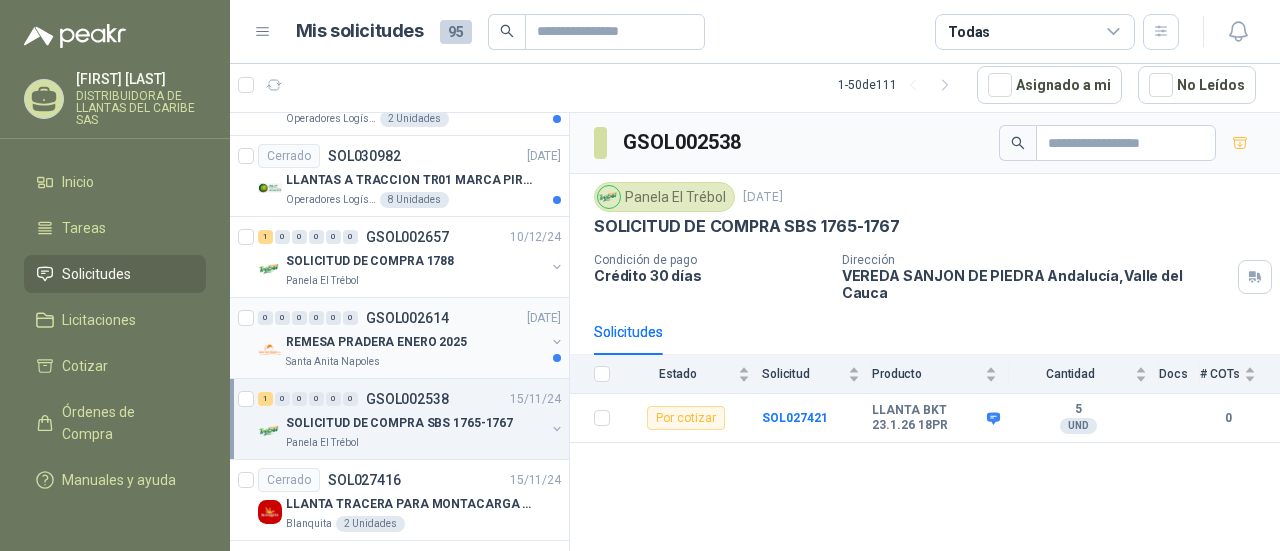 click on "REMESA PRADERA ENERO 2025" at bounding box center (376, 342) 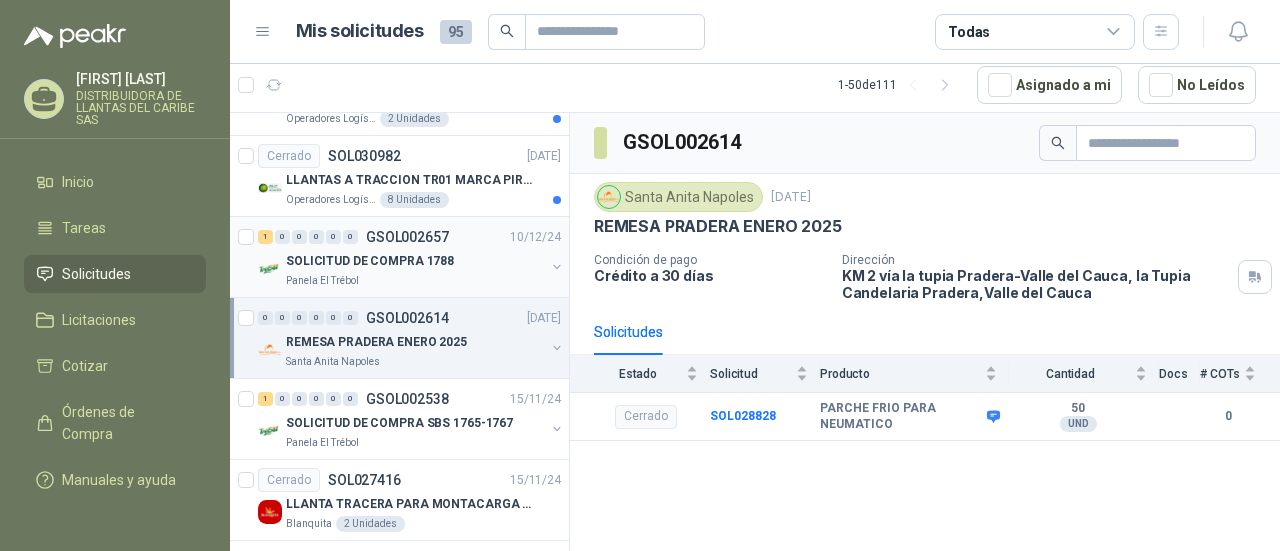 click on "Panela El Trébol" at bounding box center [415, 281] 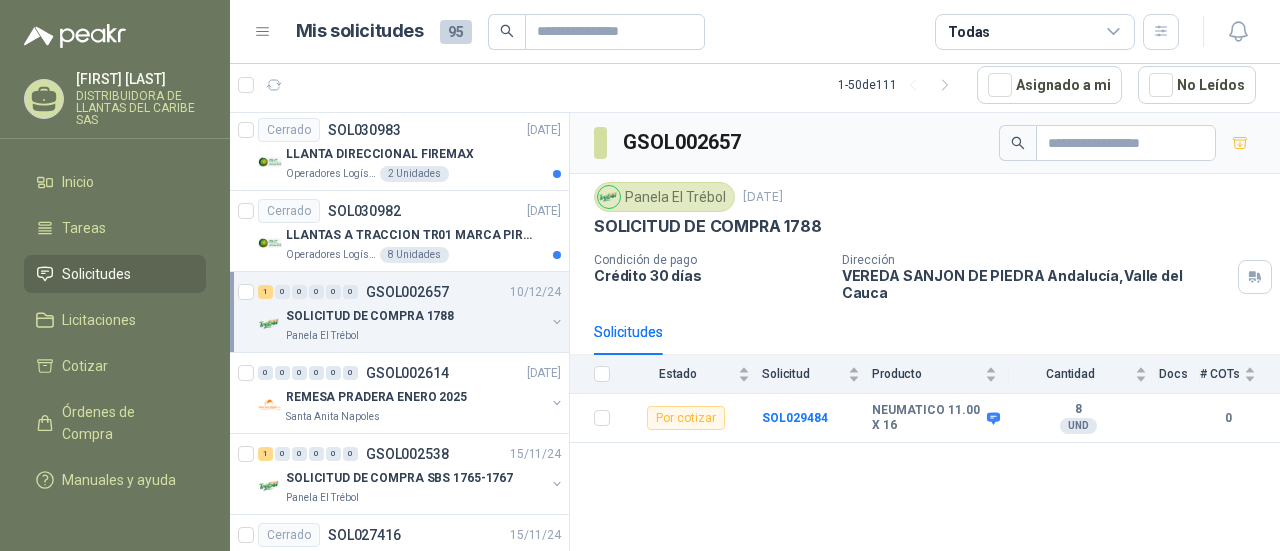 scroll, scrollTop: 3522, scrollLeft: 0, axis: vertical 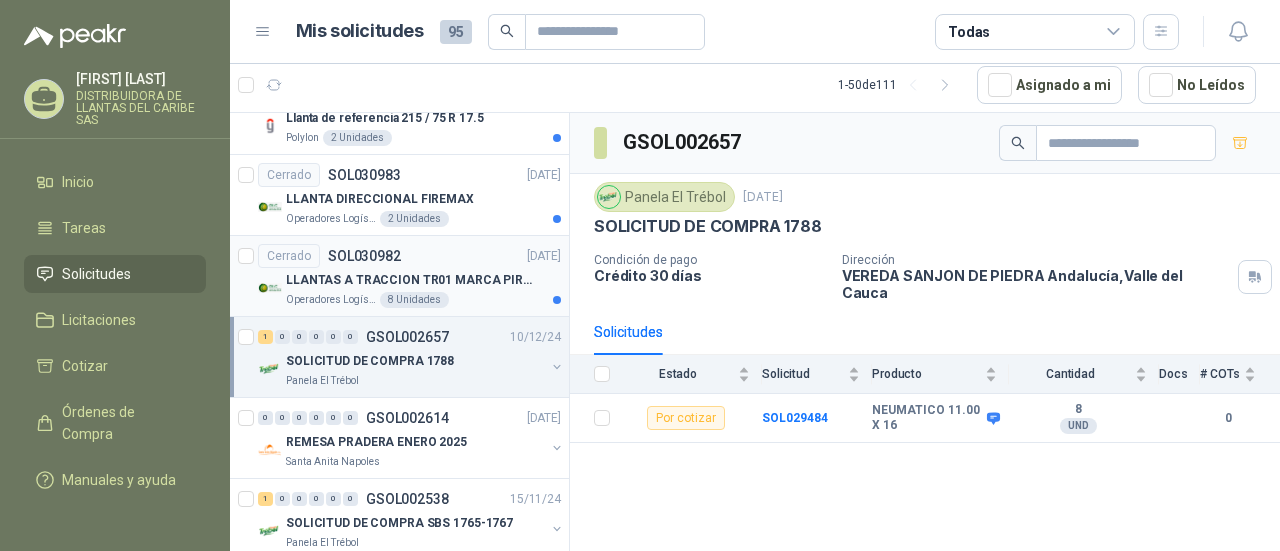 click on "LLANTAS A TRACCION TR01 MARCA PIRELLI" at bounding box center (410, 280) 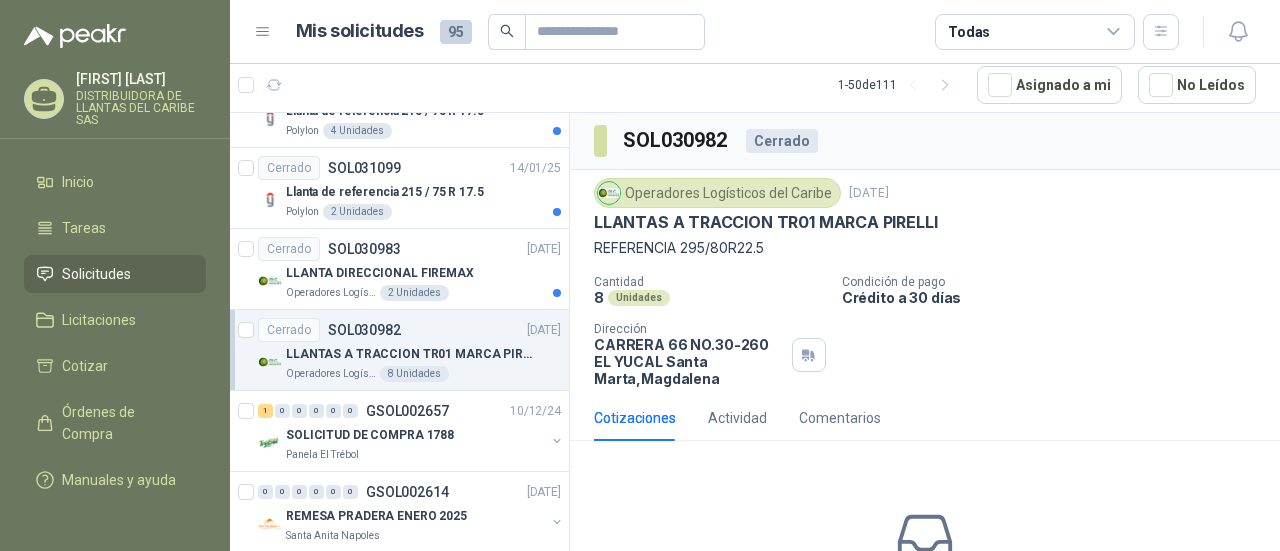 scroll, scrollTop: 3422, scrollLeft: 0, axis: vertical 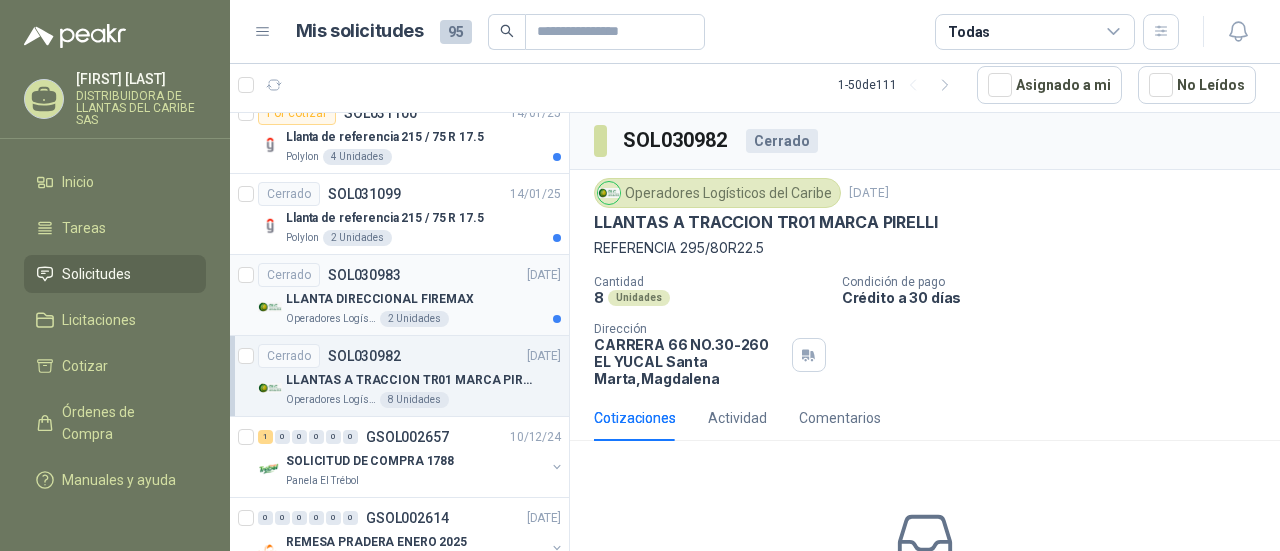 click on "LLANTA DIRECCIONAL FIREMAX" at bounding box center (380, 299) 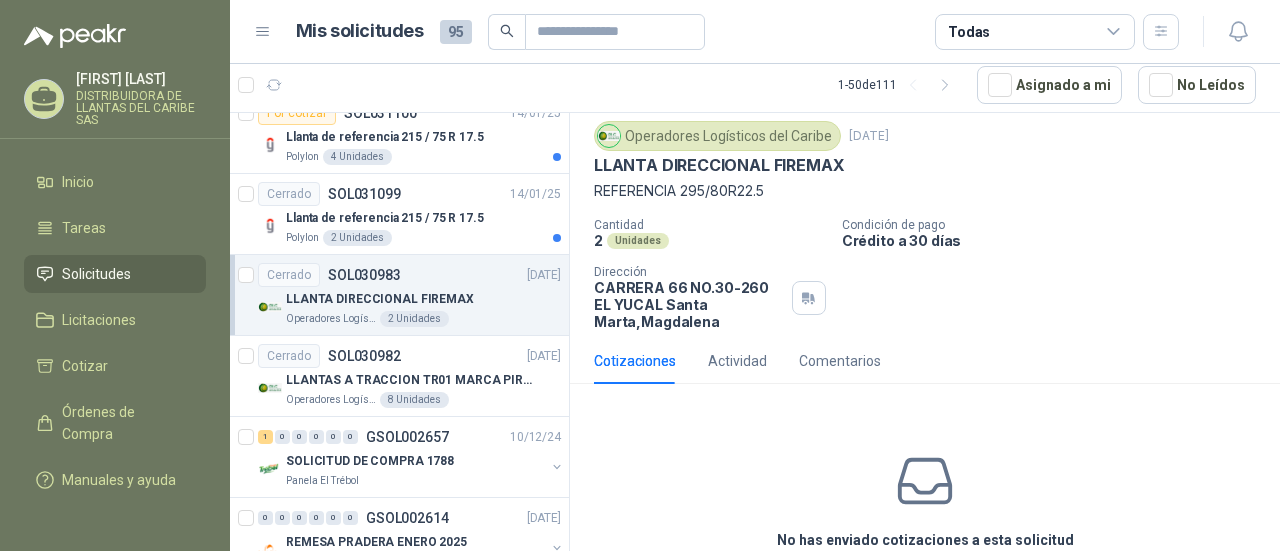 scroll, scrollTop: 100, scrollLeft: 0, axis: vertical 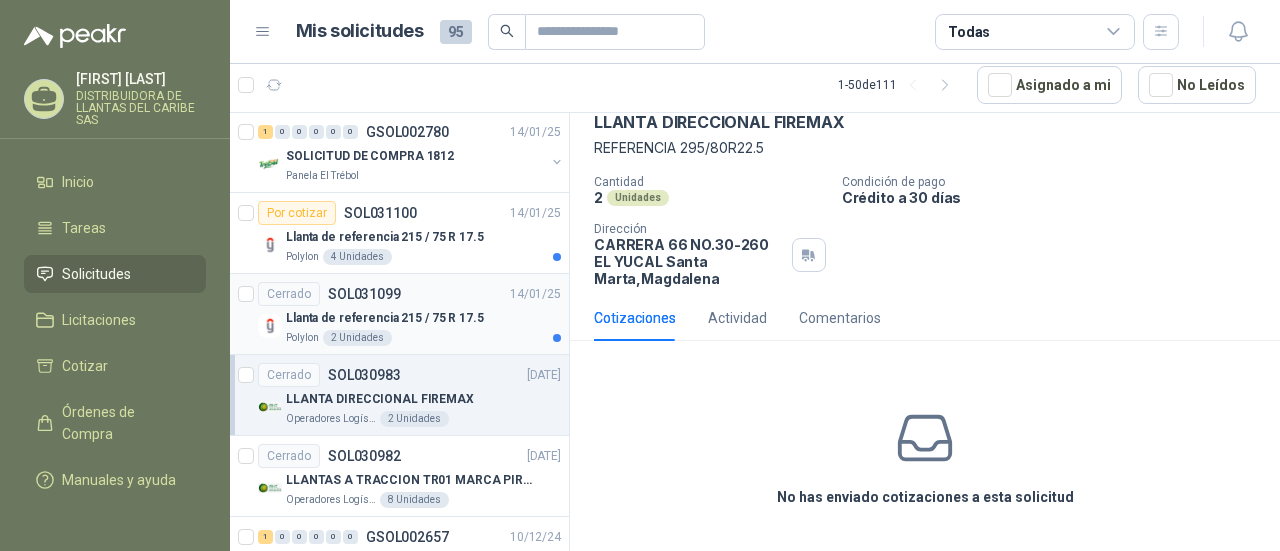 click on "Llanta de referencia 215 / 75 R 17.5" at bounding box center [385, 318] 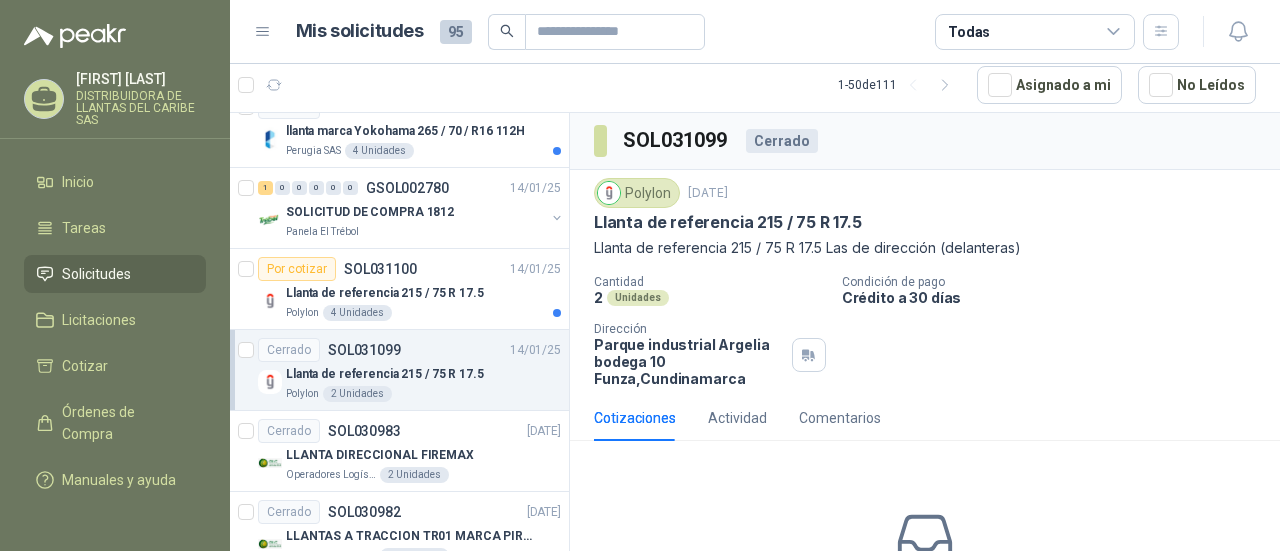 scroll, scrollTop: 3222, scrollLeft: 0, axis: vertical 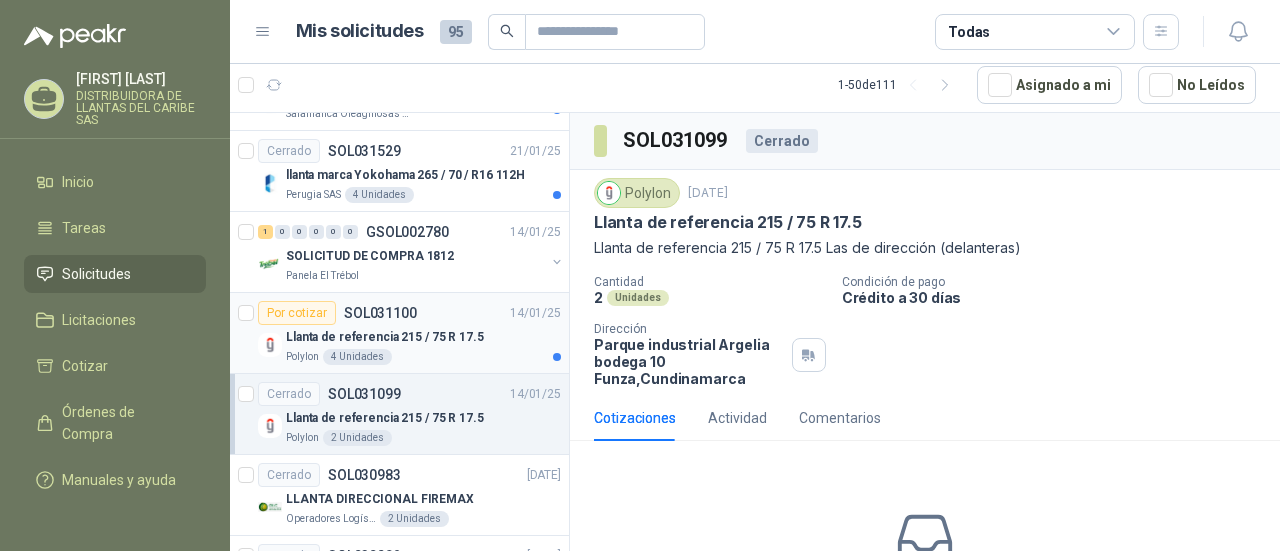 click on "Polylon 4   Unidades" at bounding box center [423, 357] 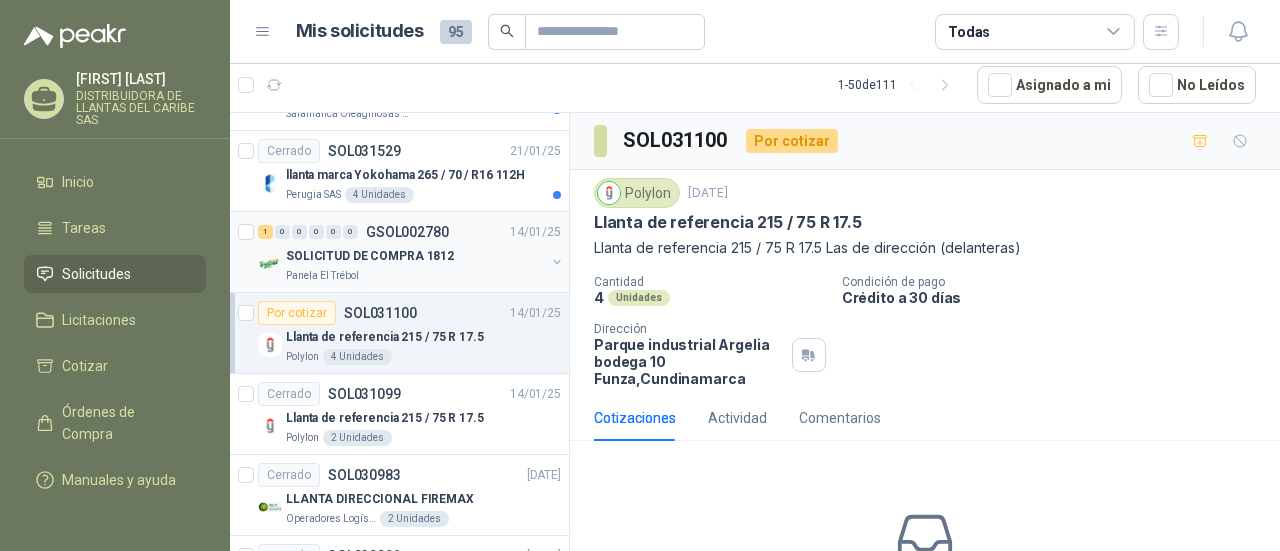 click on "SOLICITUD DE COMPRA 1812" at bounding box center (370, 256) 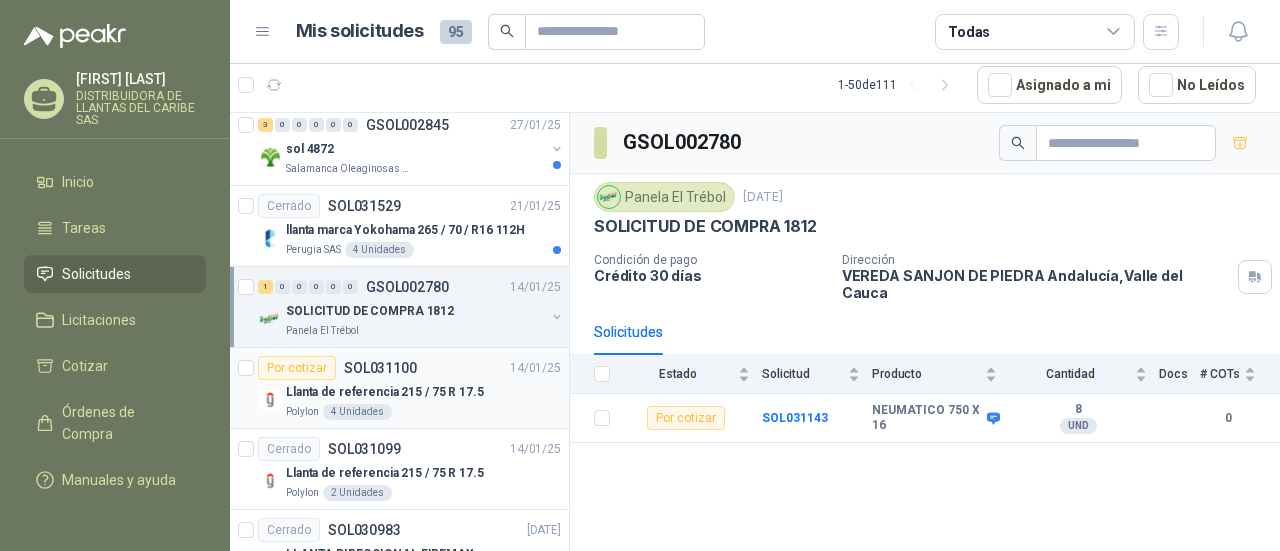 scroll, scrollTop: 3122, scrollLeft: 0, axis: vertical 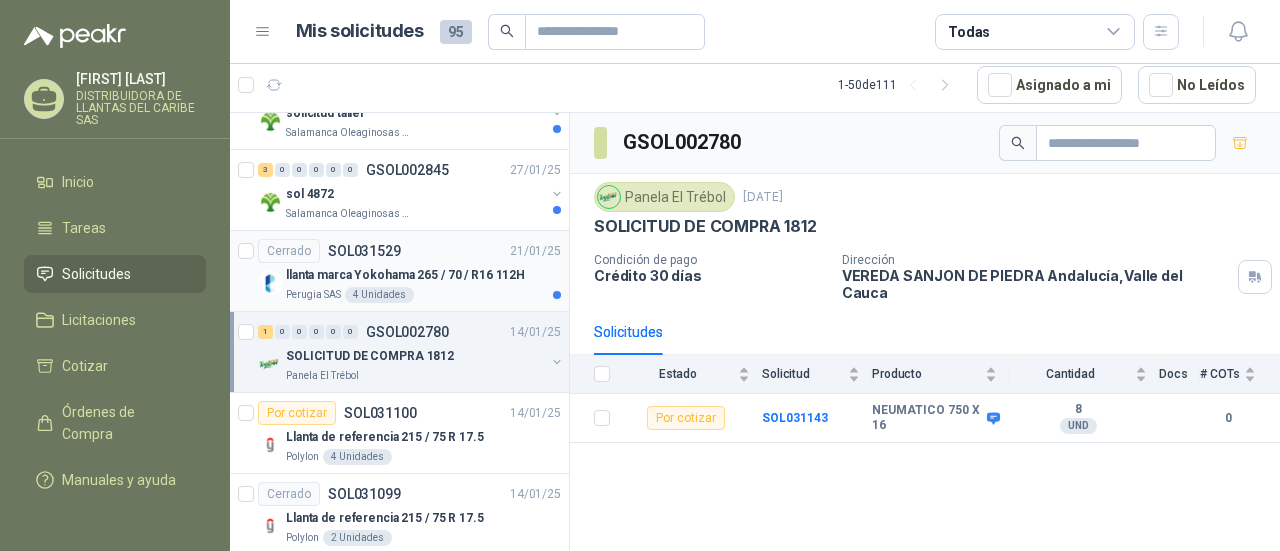 click on "llanta  marca Yokohama 265 / 70 / R16 112H" at bounding box center [405, 275] 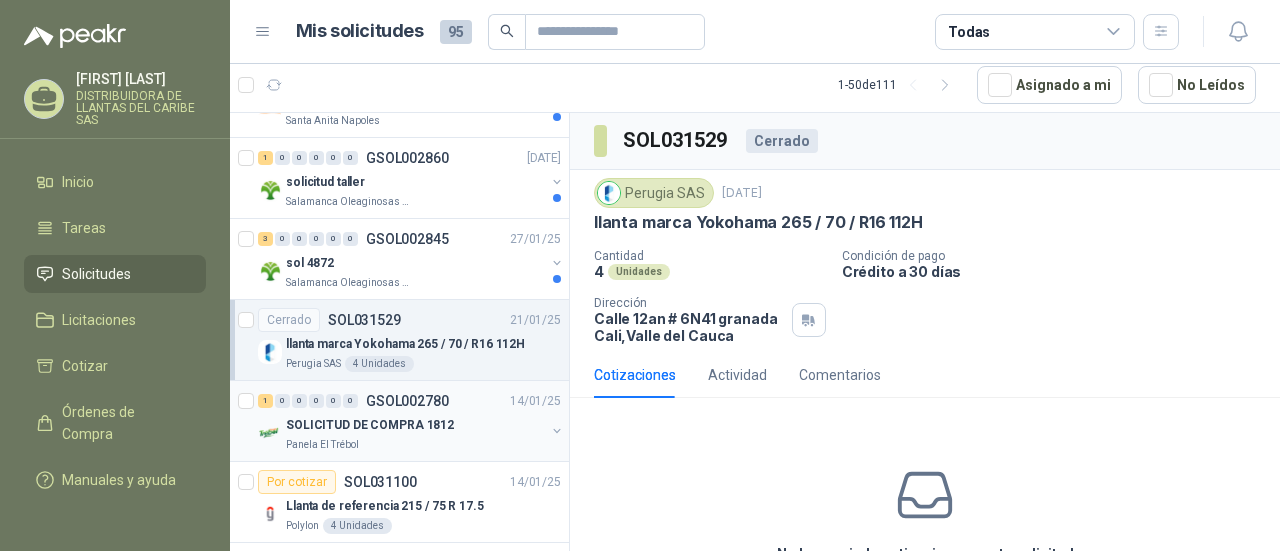 scroll, scrollTop: 3022, scrollLeft: 0, axis: vertical 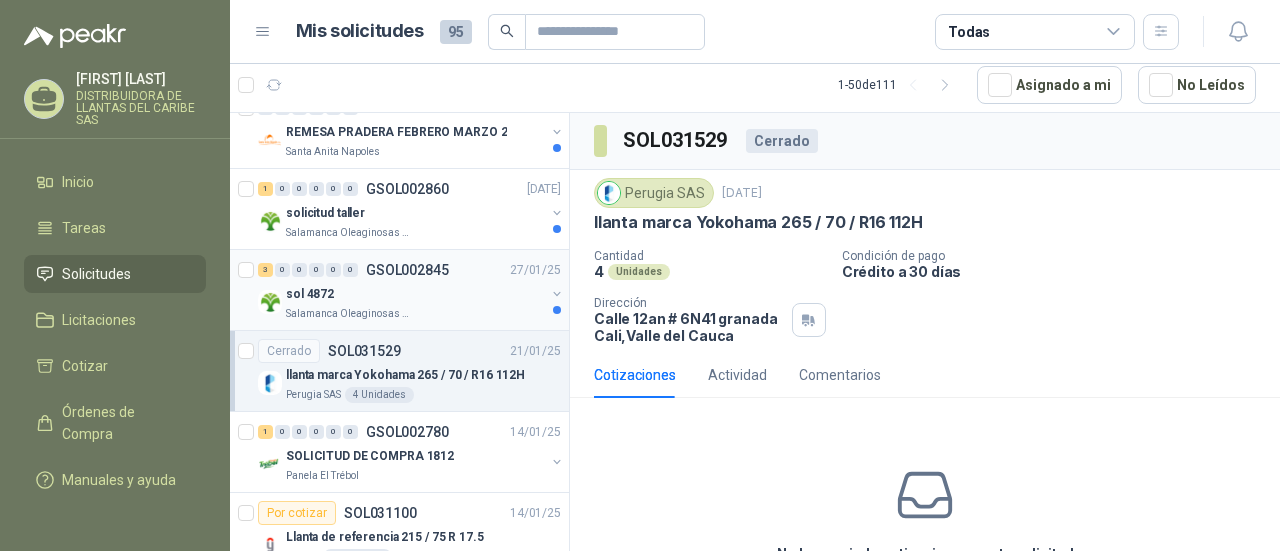 click on "sol 4872" at bounding box center [415, 294] 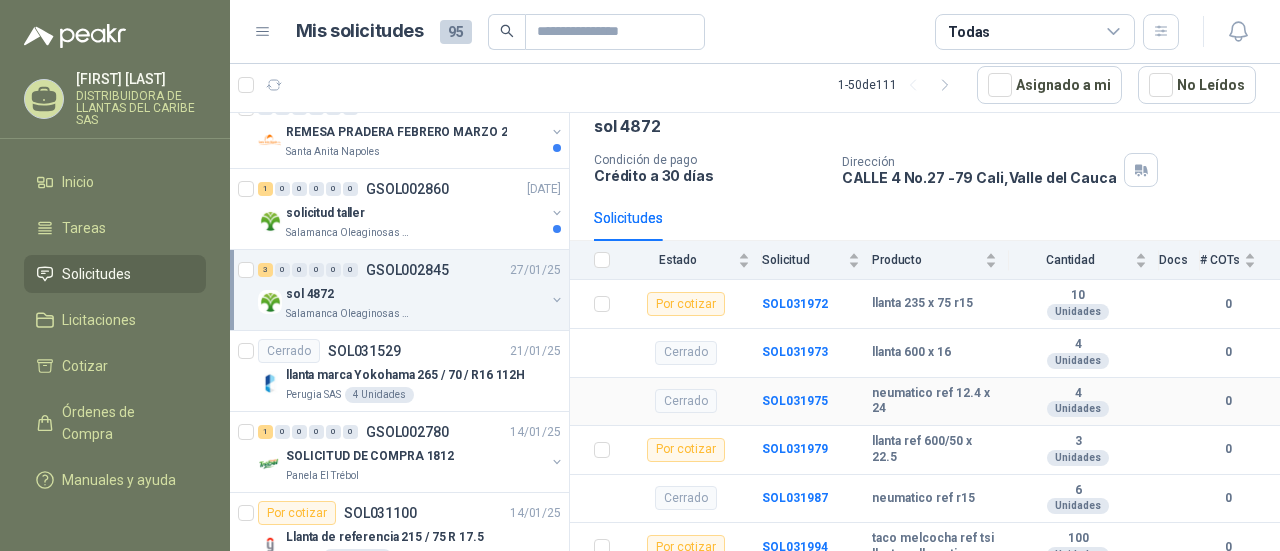 scroll, scrollTop: 132, scrollLeft: 0, axis: vertical 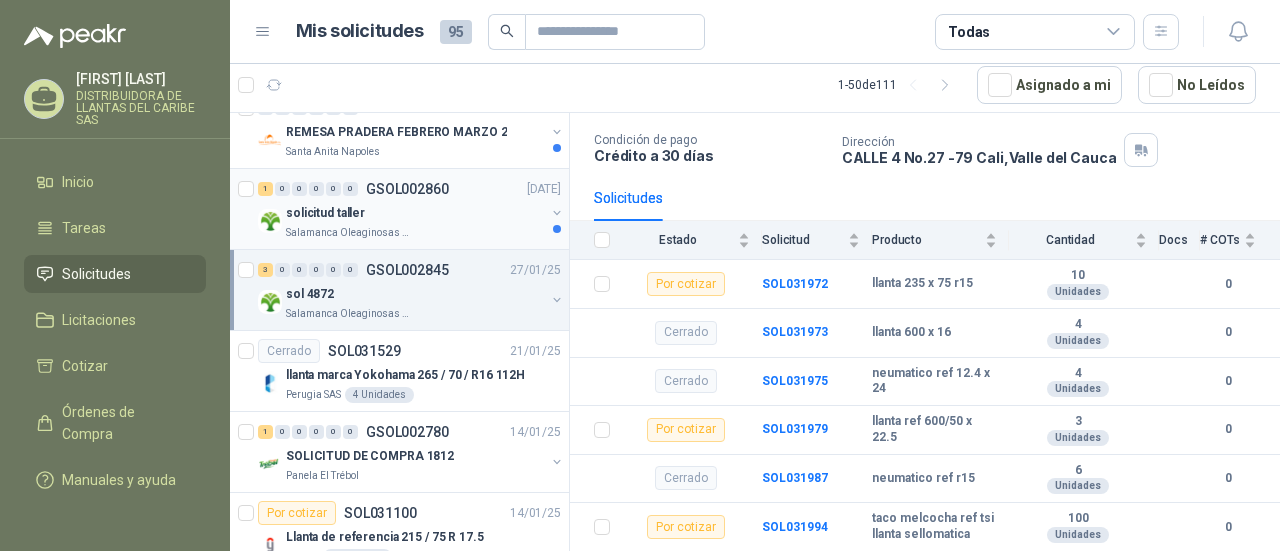 click on "1   0   0   0   0   0   GSOL002860 [DATE]   solicitud taller  Salamanca Oleaginosas SAS" at bounding box center (399, 209) 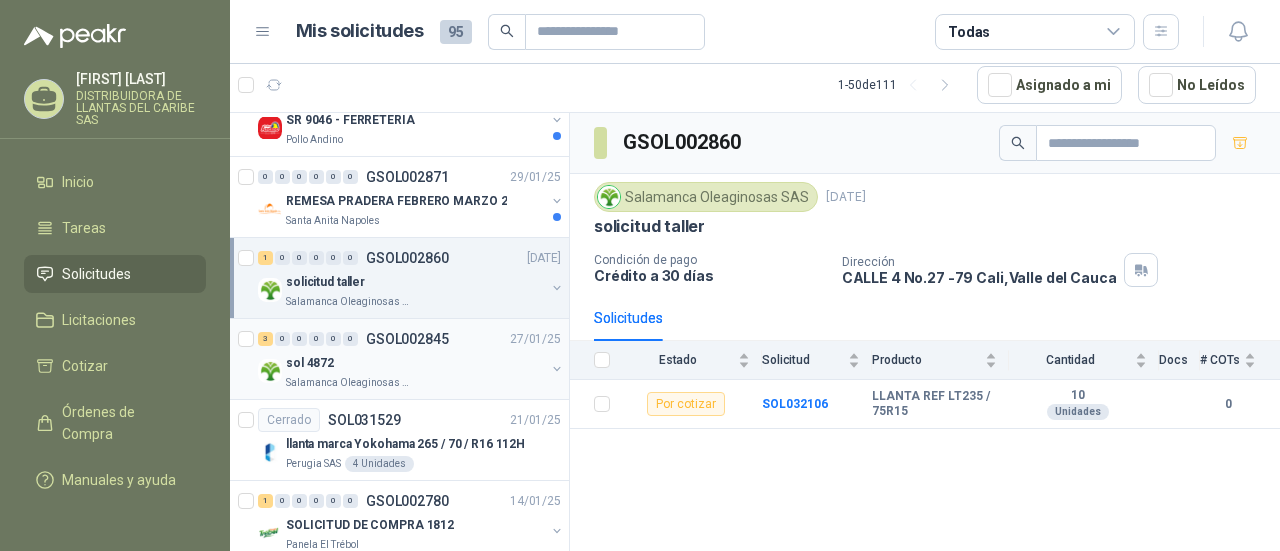 scroll, scrollTop: 2922, scrollLeft: 0, axis: vertical 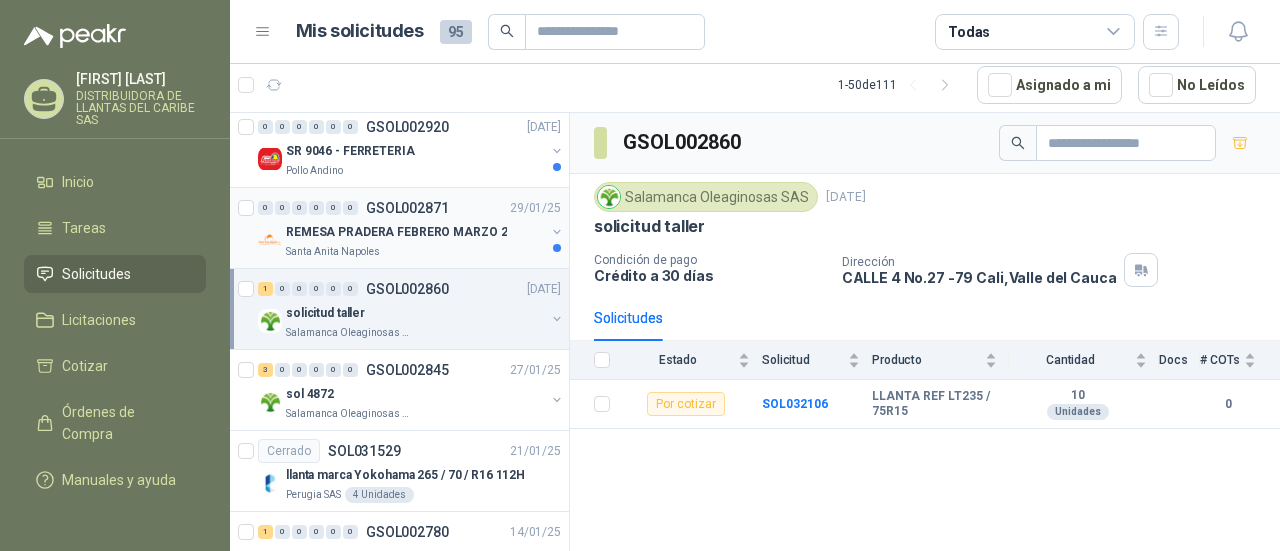 click on "Santa Anita Napoles" at bounding box center (415, 252) 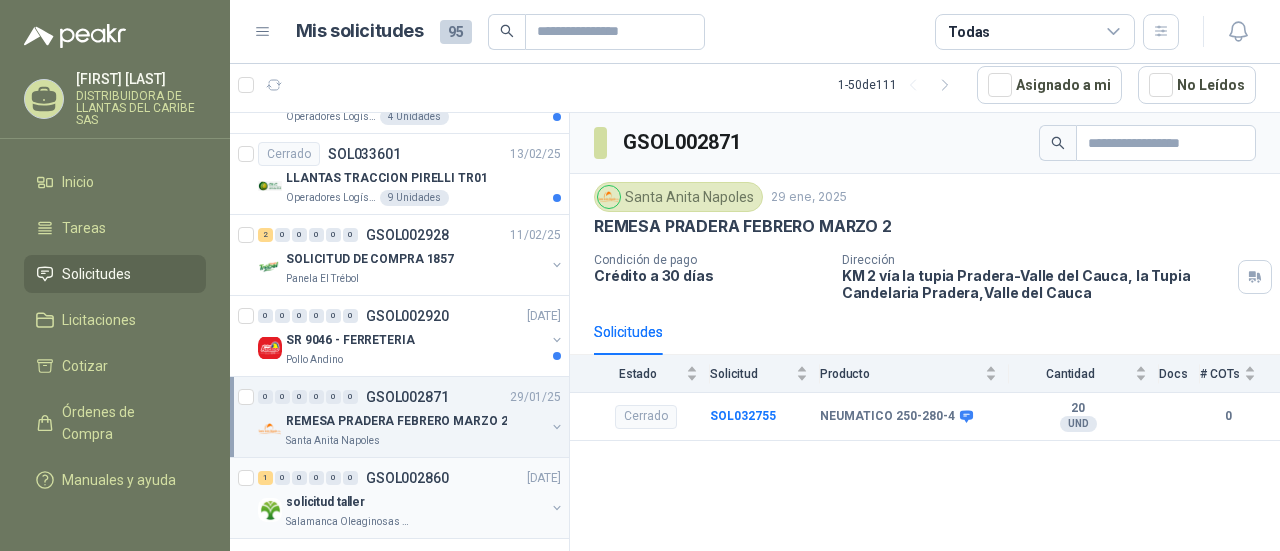 scroll, scrollTop: 2722, scrollLeft: 0, axis: vertical 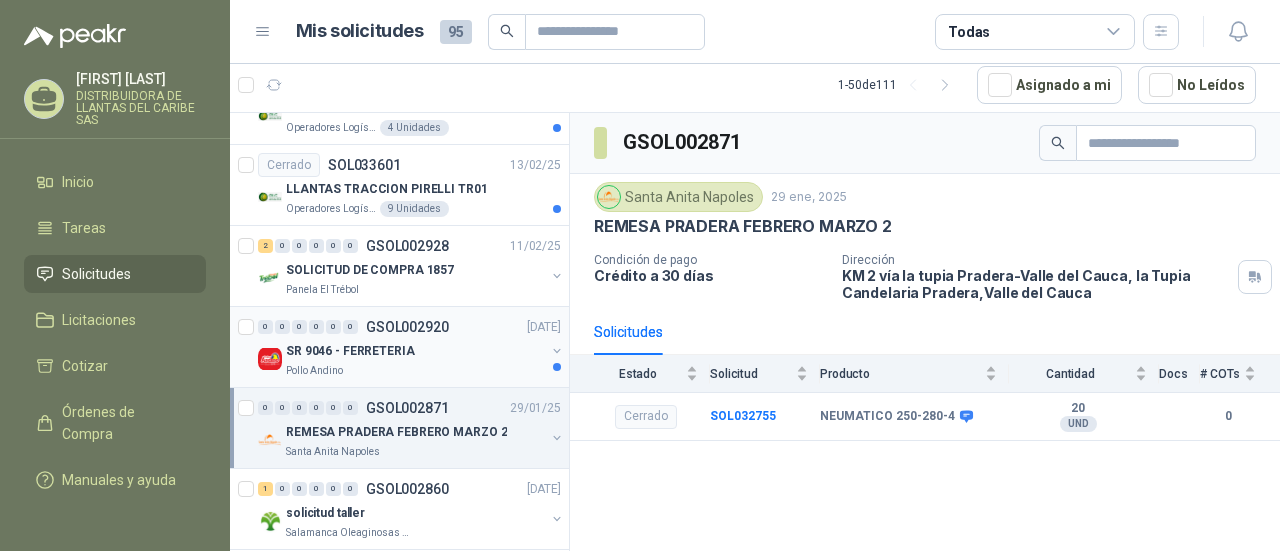 click on "SR 9046 -  FERRETERIA" at bounding box center [350, 351] 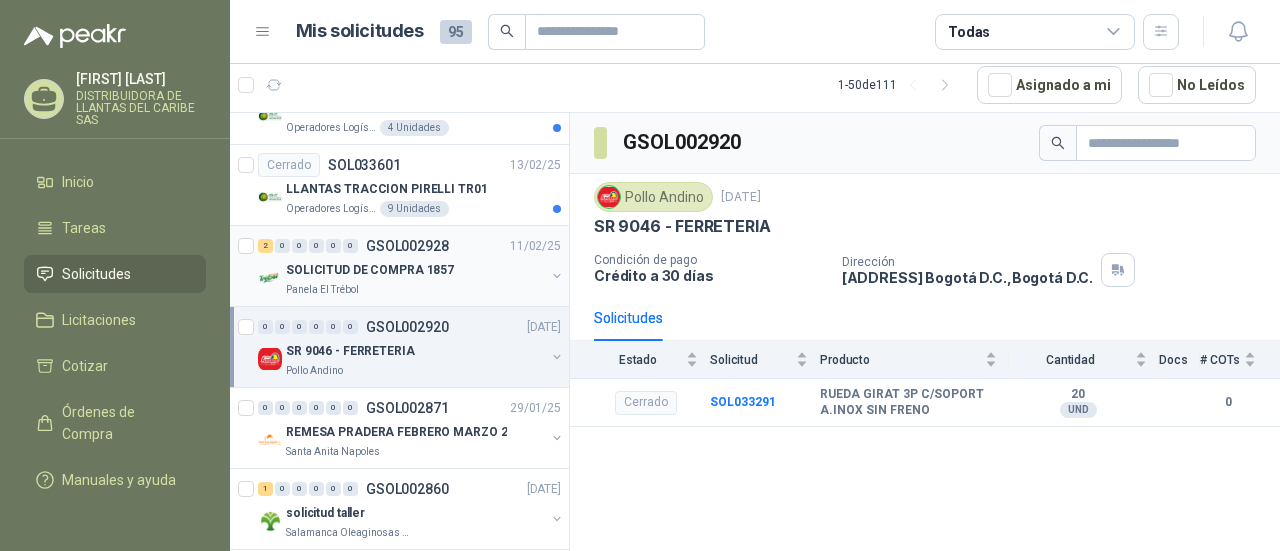 click on "SOLICITUD DE COMPRA  1857" at bounding box center [370, 270] 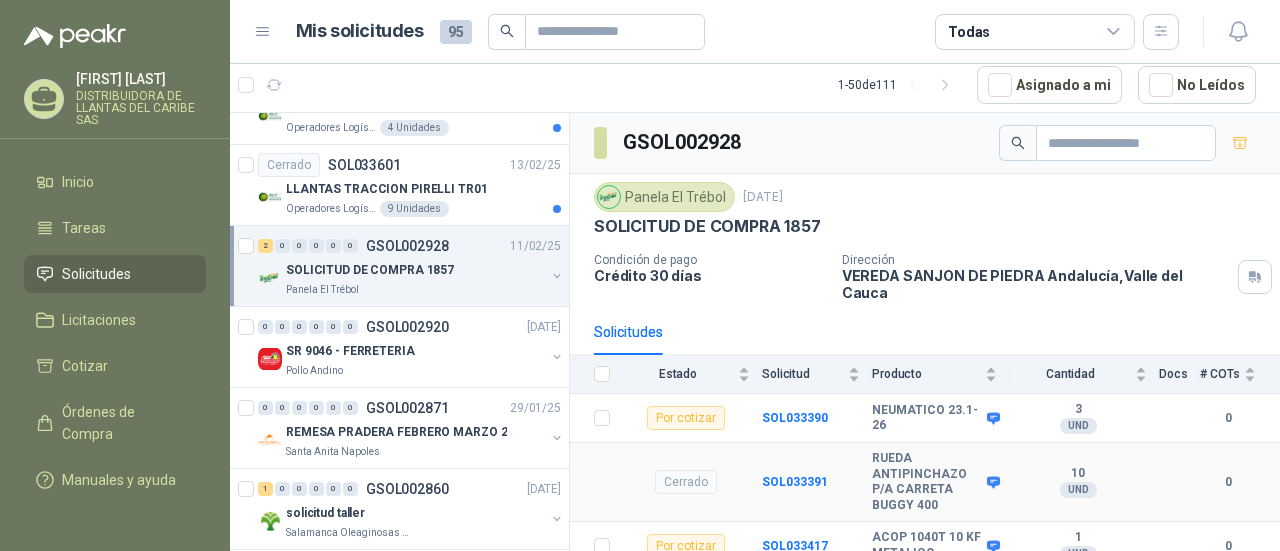scroll, scrollTop: 1, scrollLeft: 0, axis: vertical 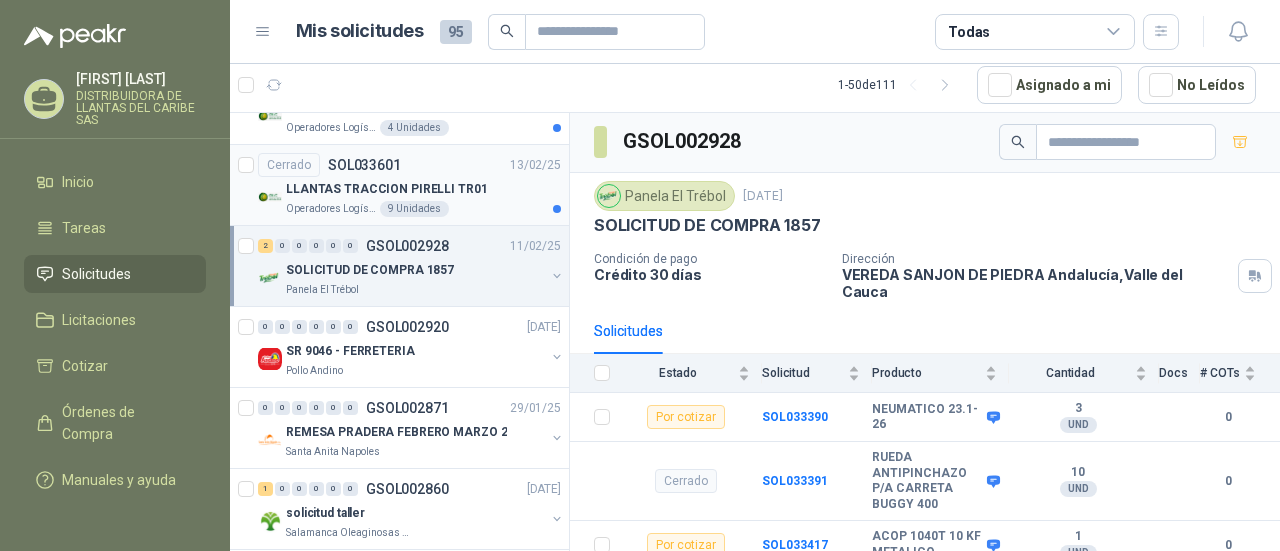 click on "LLANTAS TRACCION PIRELLI TR01" at bounding box center (423, 189) 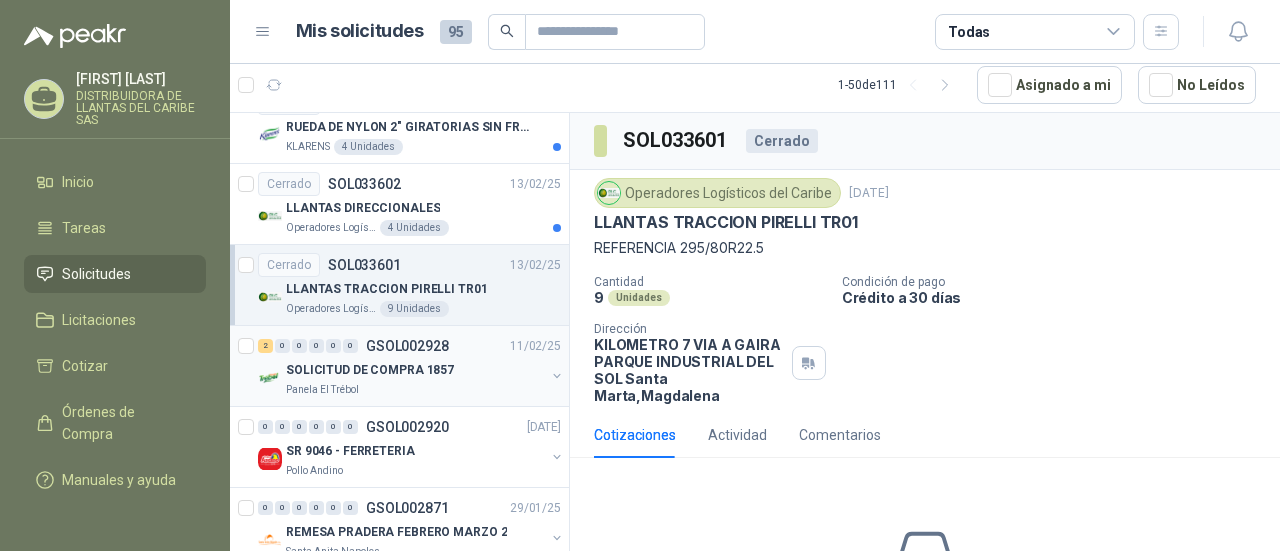 scroll, scrollTop: 2522, scrollLeft: 0, axis: vertical 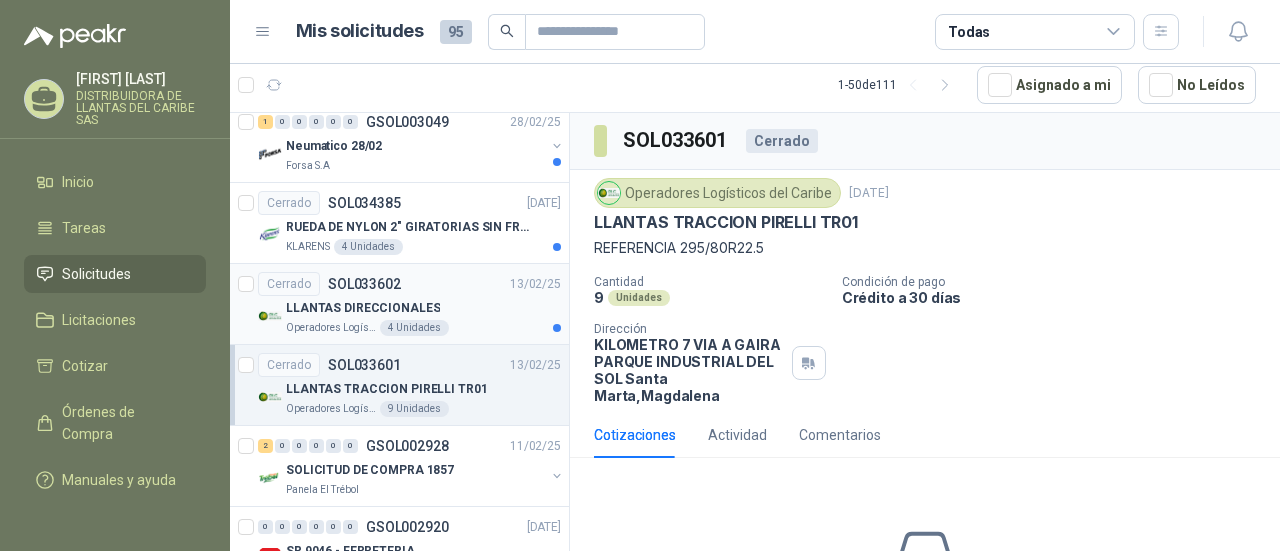 click on "Cerrado SOL033602" at bounding box center [329, 284] 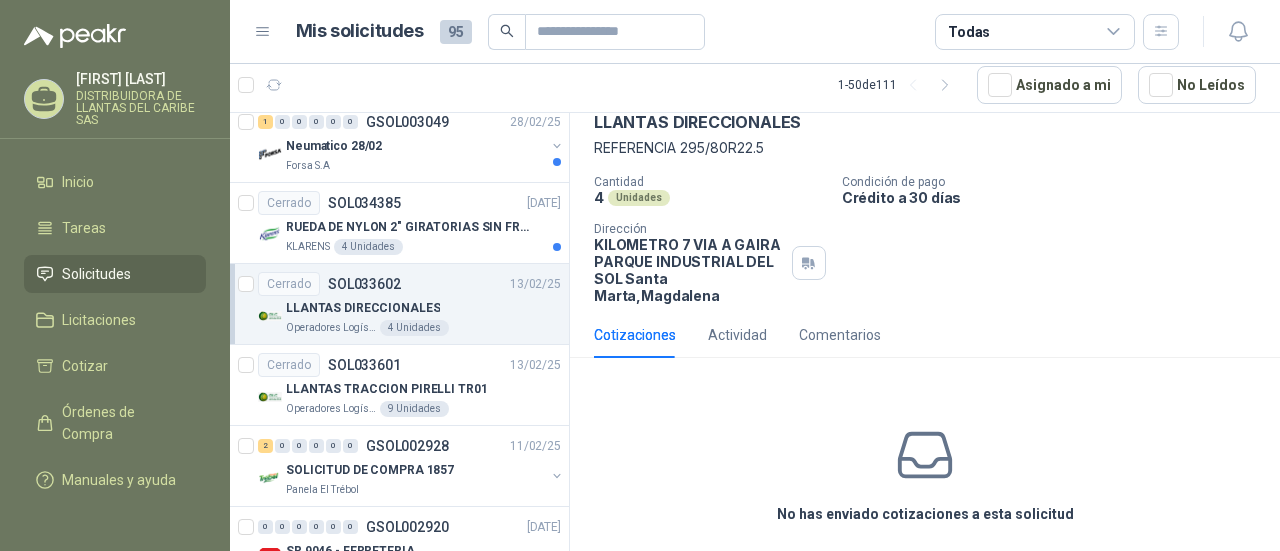 scroll, scrollTop: 0, scrollLeft: 0, axis: both 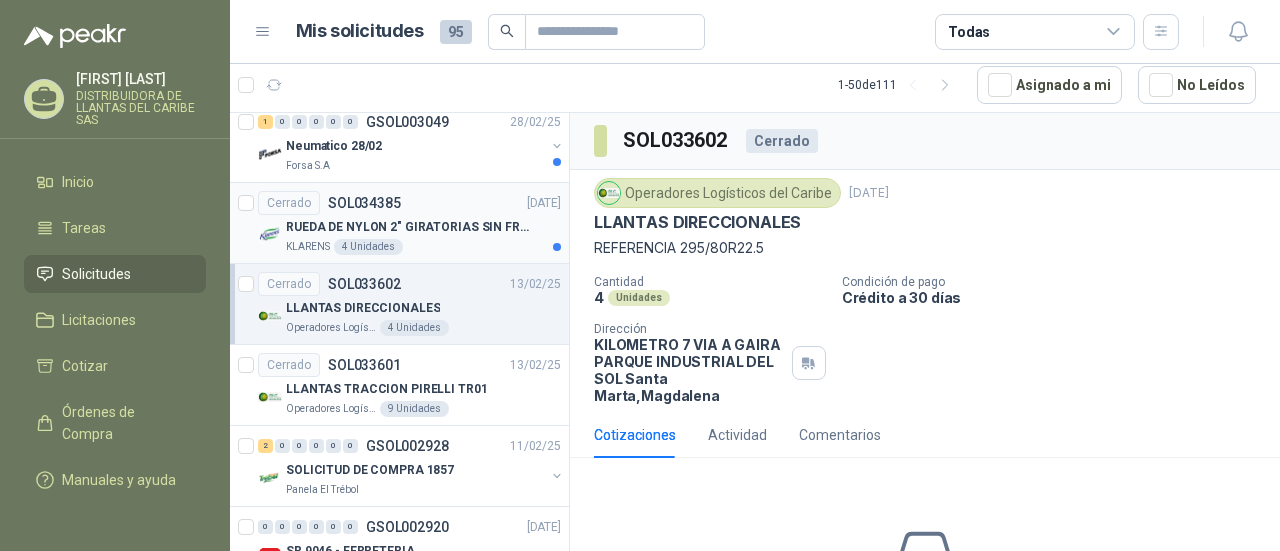 click on "RUEDA DE NYLON 2" GIRATORIAS  SIN FRENO BASE DE ACERO INOXIDABLE" at bounding box center [410, 227] 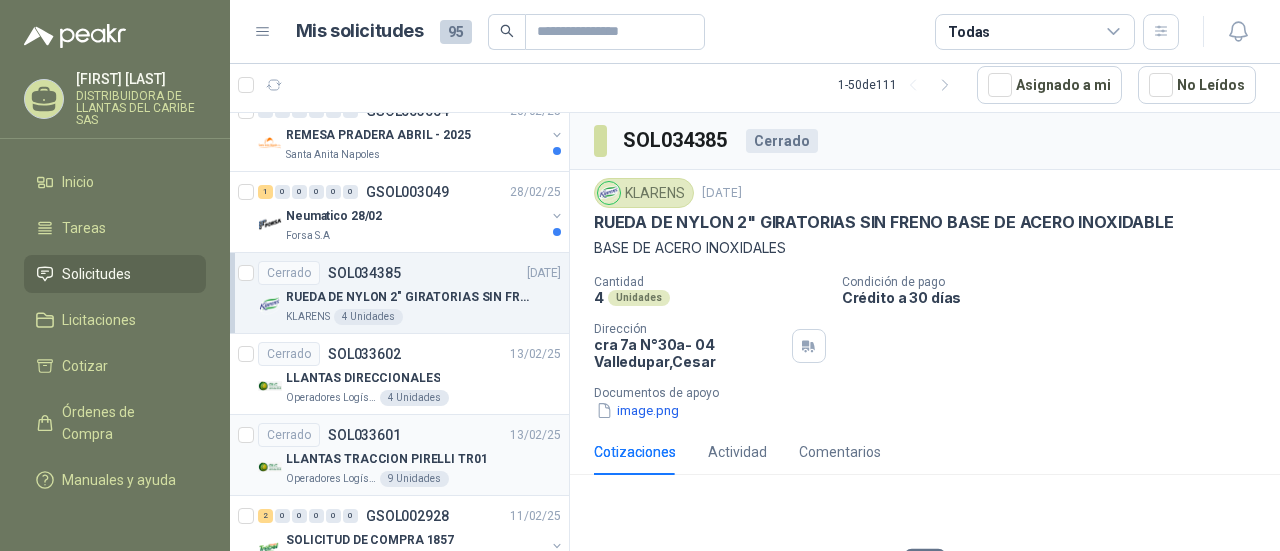 scroll, scrollTop: 2422, scrollLeft: 0, axis: vertical 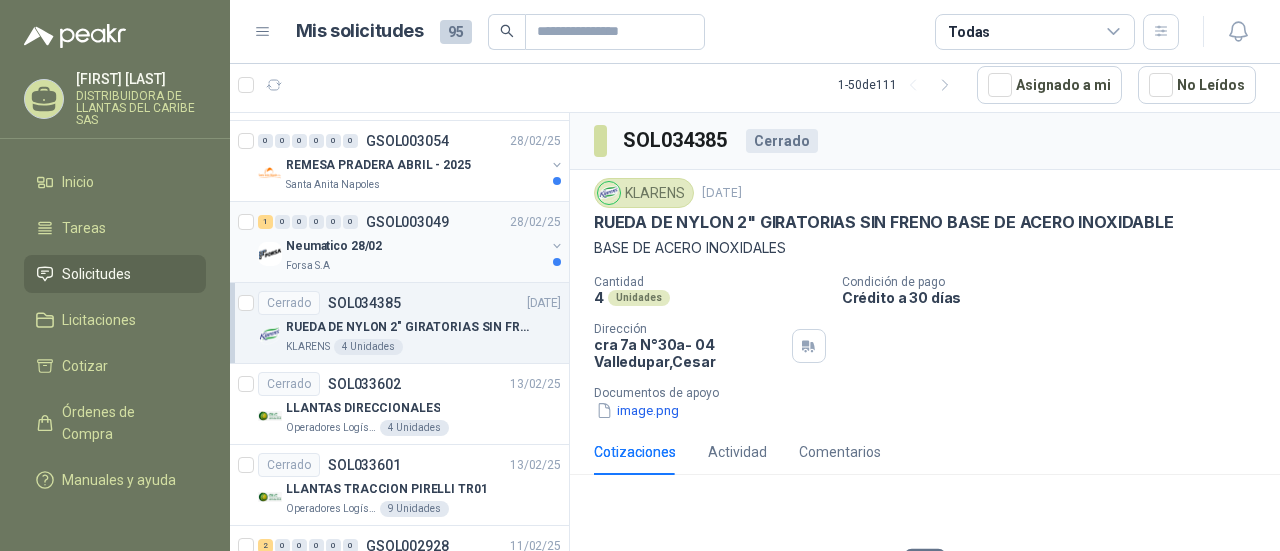 click on "Neumatico 28/02" at bounding box center [334, 246] 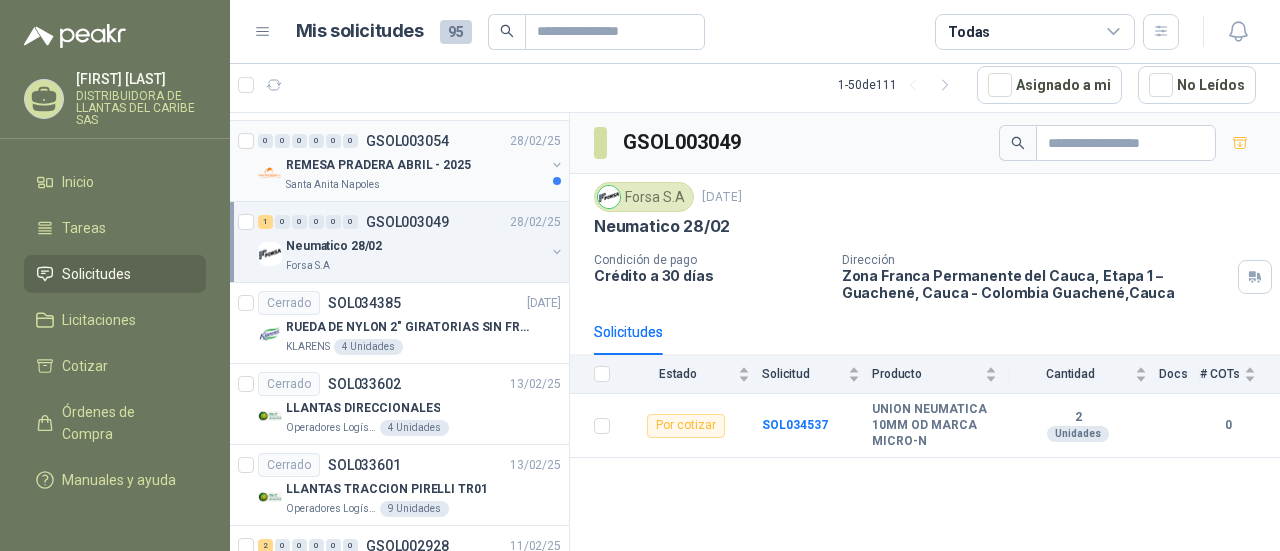 click on "REMESA PRADERA ABRIL - 2025" at bounding box center (378, 165) 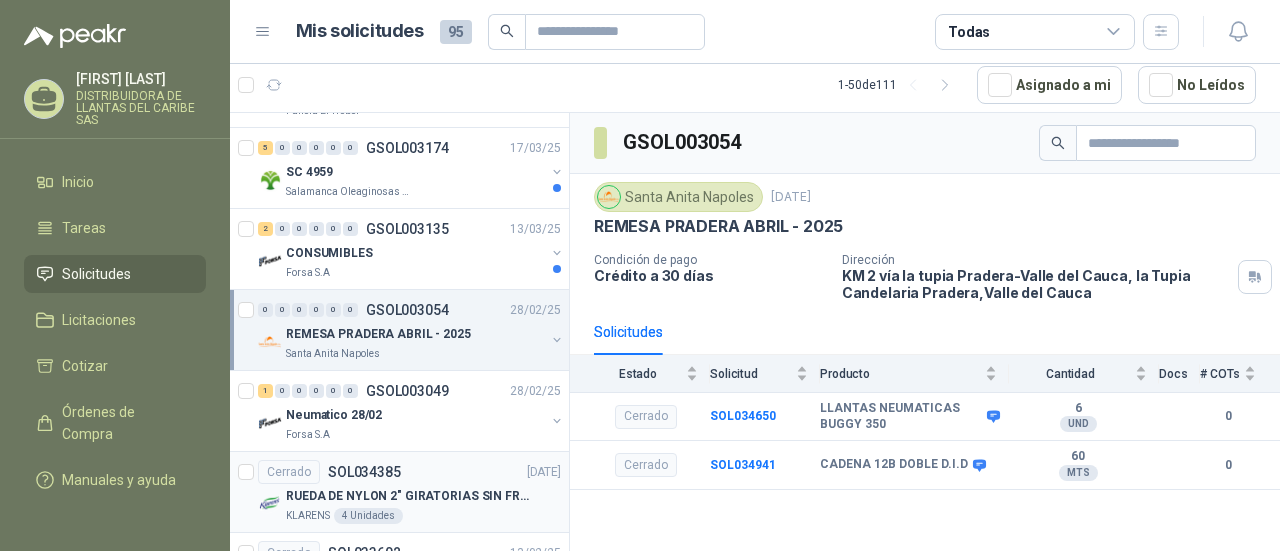 scroll, scrollTop: 2222, scrollLeft: 0, axis: vertical 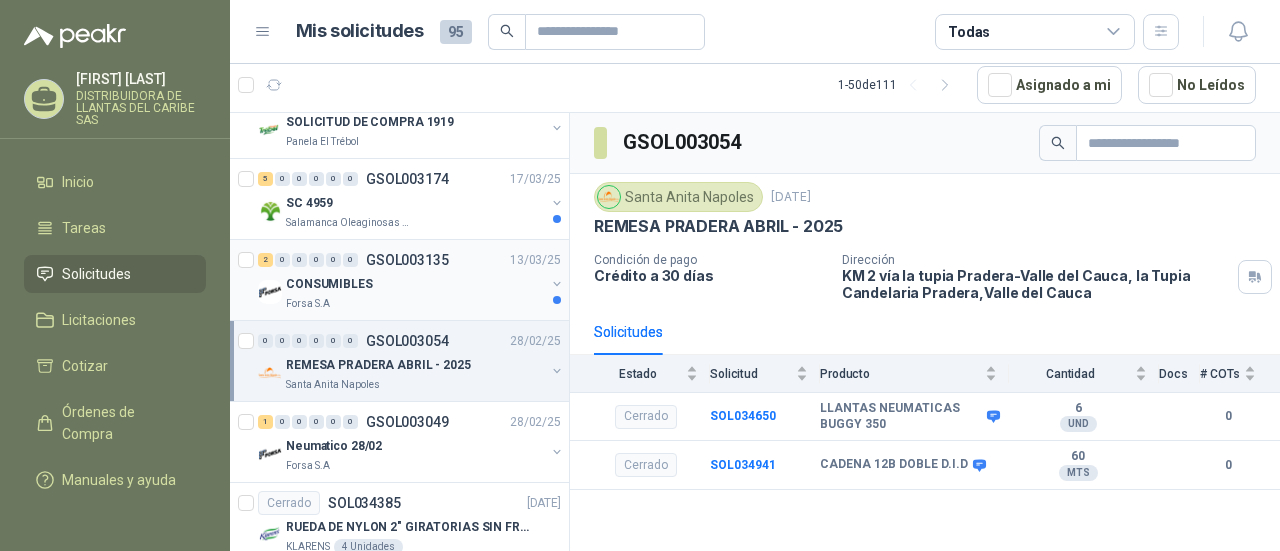 click on "CONSUMIBLES" at bounding box center (415, 284) 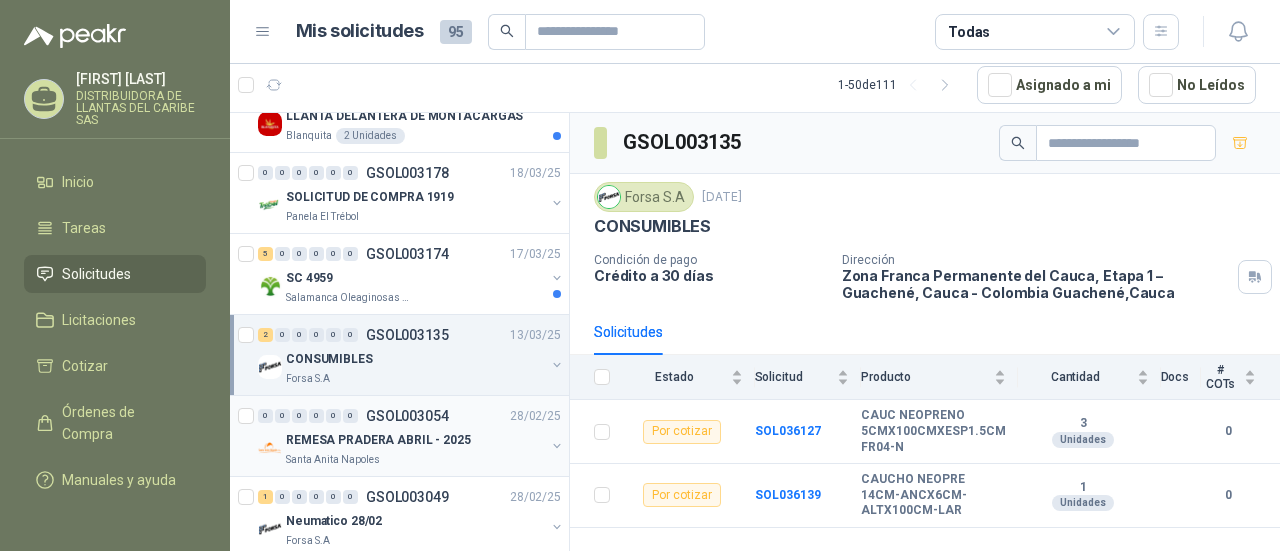 scroll, scrollTop: 2122, scrollLeft: 0, axis: vertical 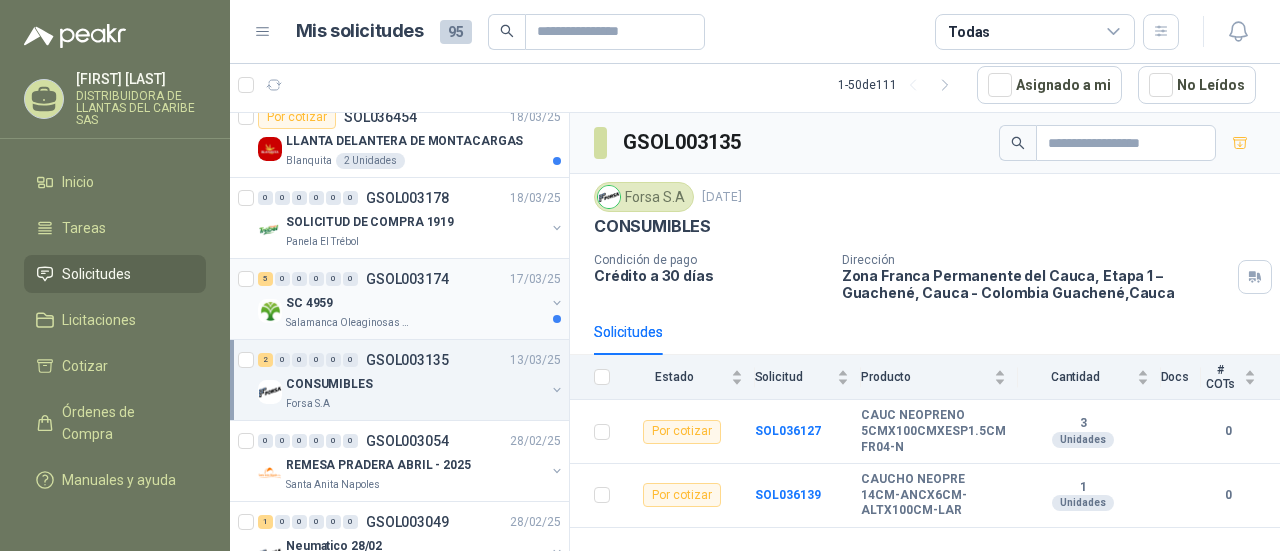 click on "SC 4959" at bounding box center (415, 303) 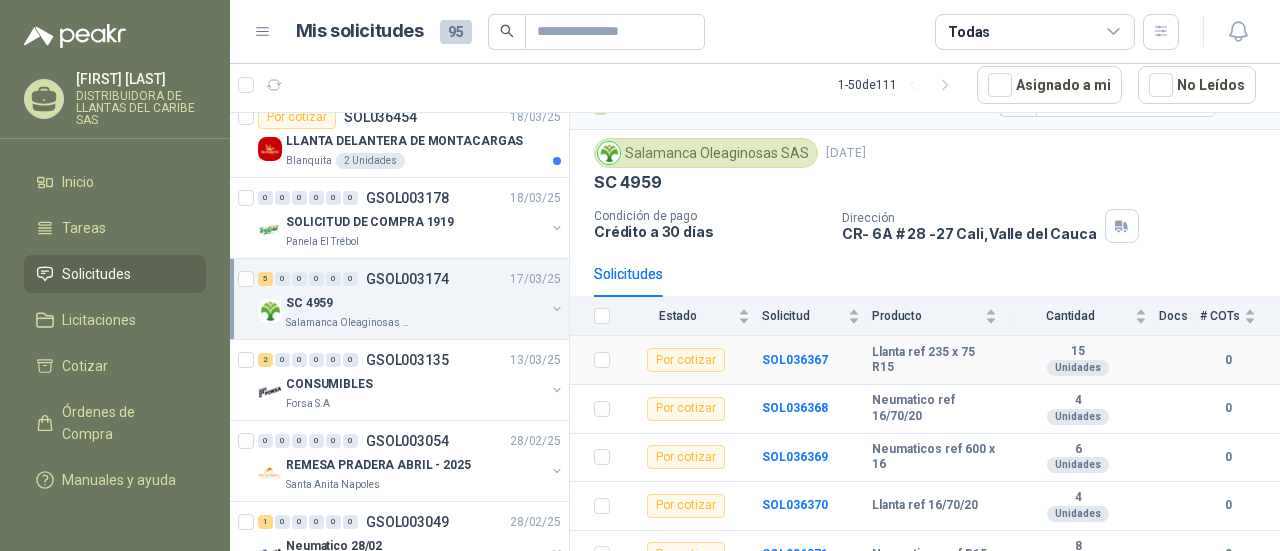 scroll, scrollTop: 68, scrollLeft: 0, axis: vertical 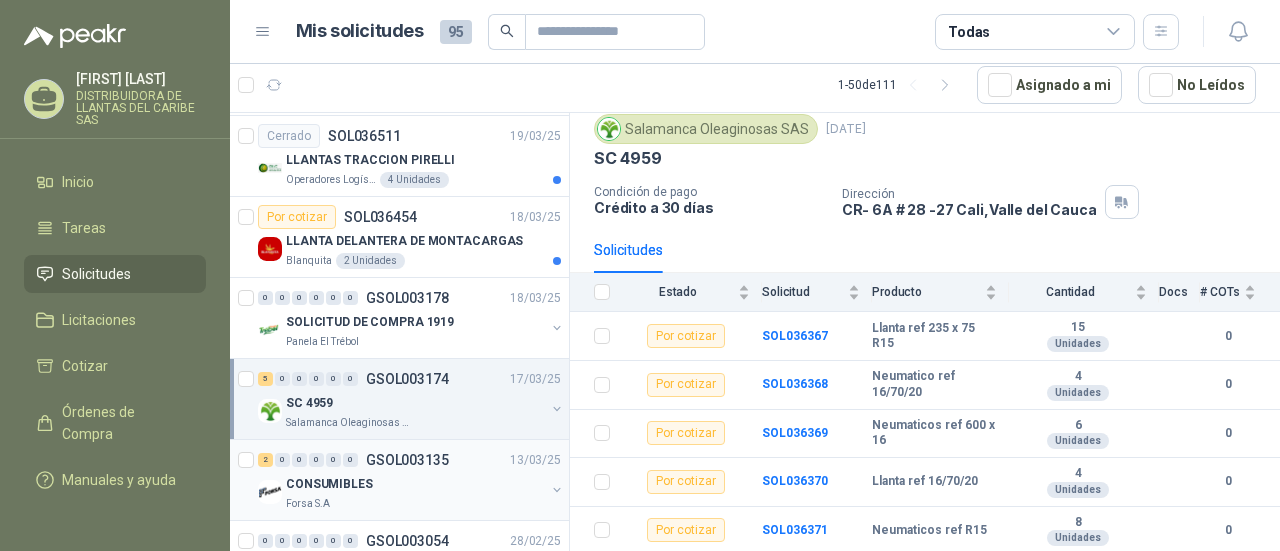 click on "Panela El Trébol" at bounding box center [415, 342] 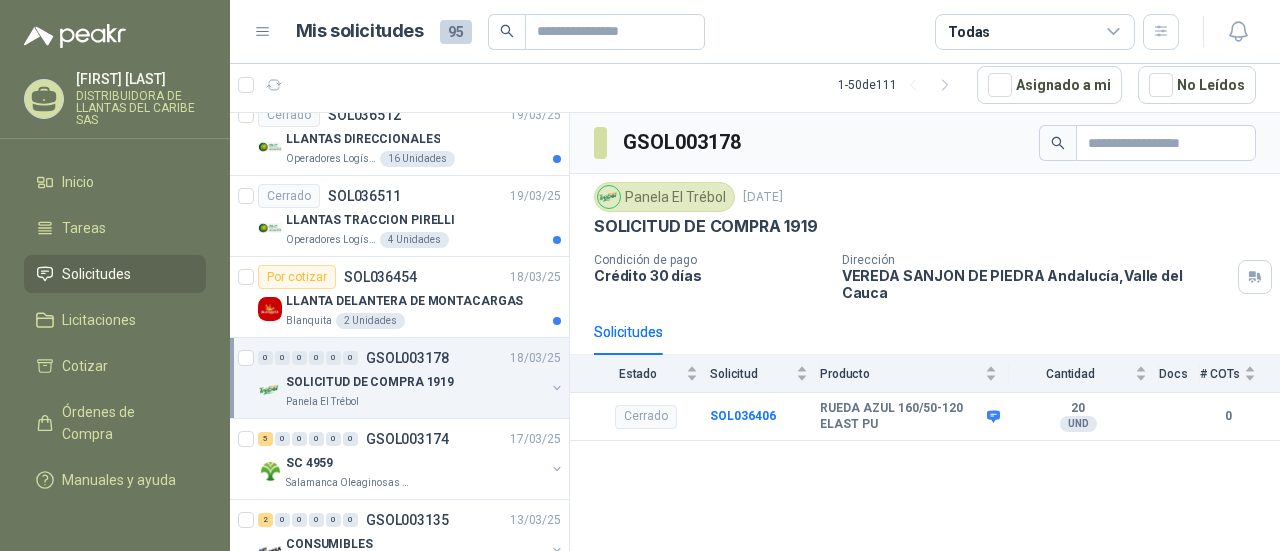scroll, scrollTop: 1922, scrollLeft: 0, axis: vertical 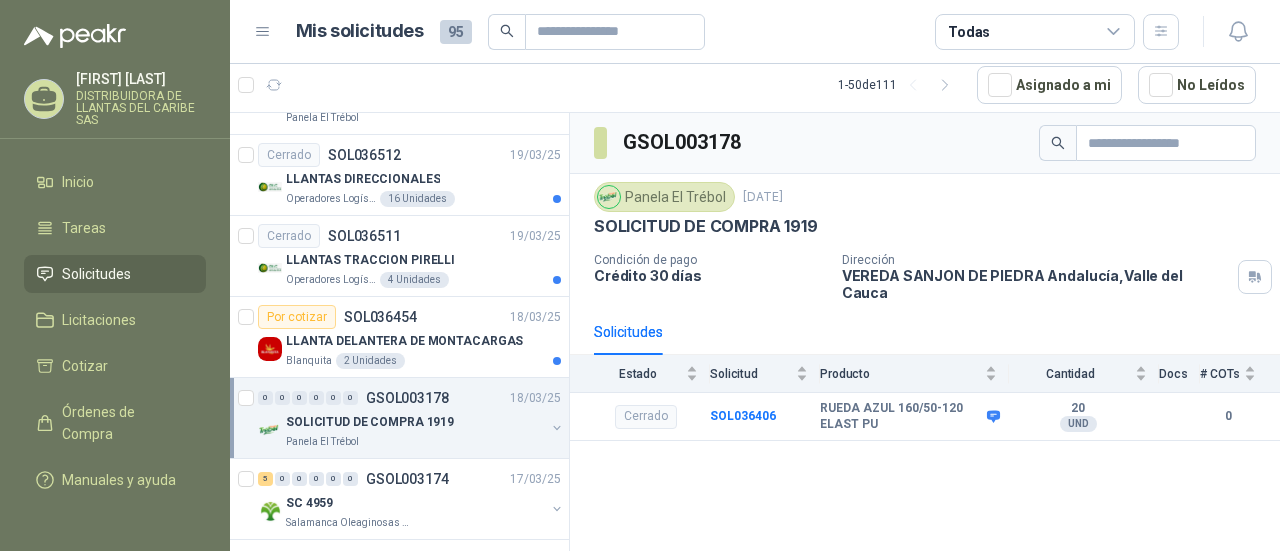 click on "LLANTA DELANTERA DE MONTACARGAS" at bounding box center (404, 341) 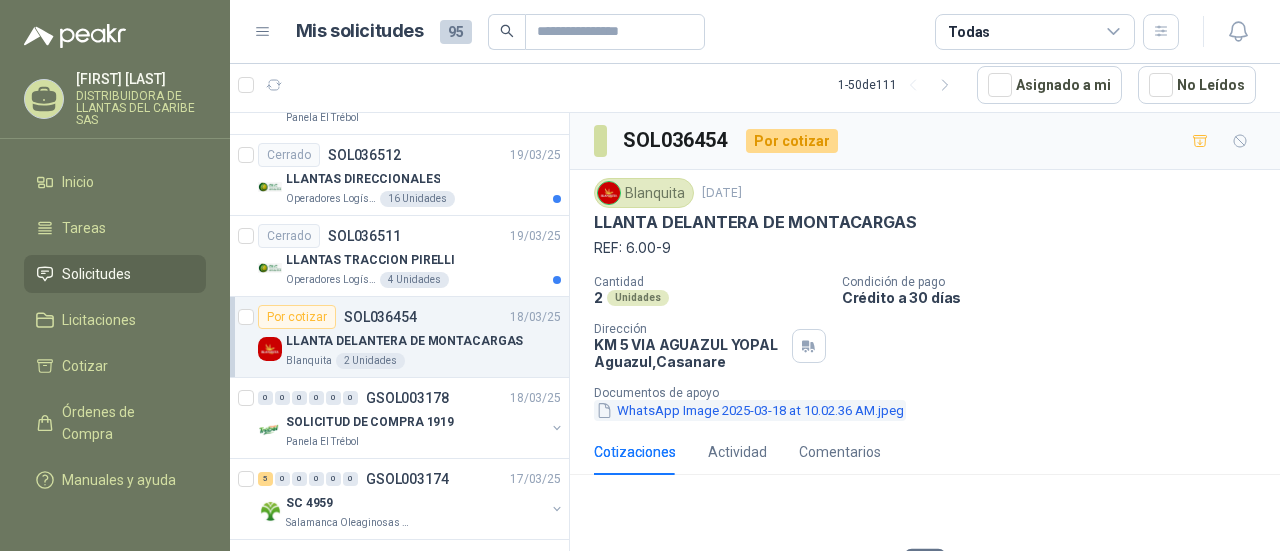 click on "WhatsApp Image 2025-03-18 at 10.02.36 AM.jpeg" at bounding box center [750, 410] 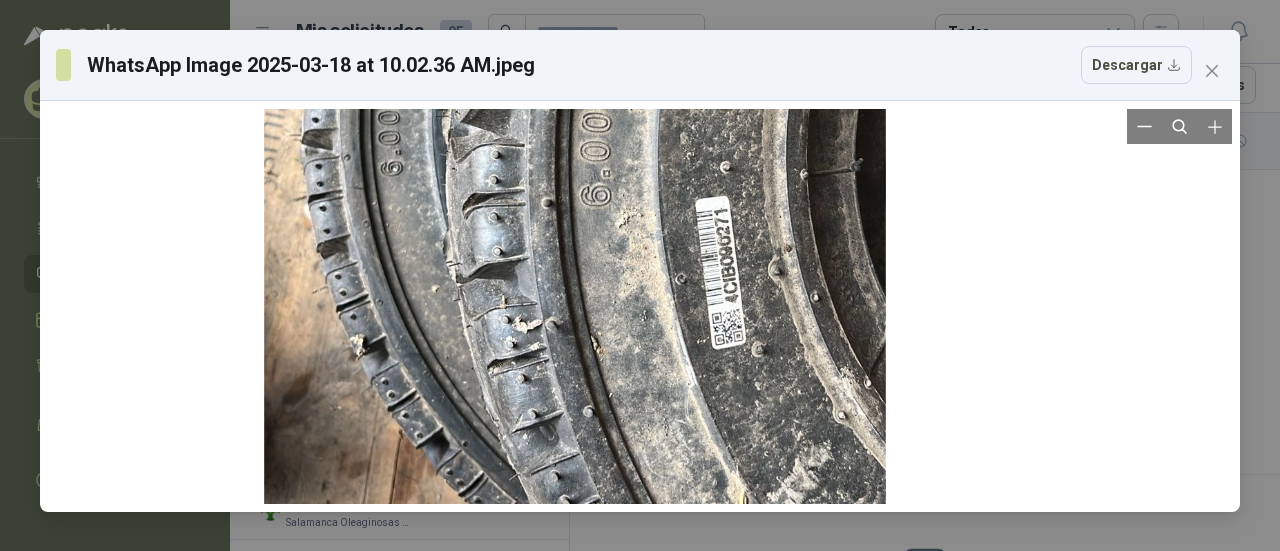 drag, startPoint x: 711, startPoint y: 312, endPoint x: 646, endPoint y: 131, distance: 192.31744 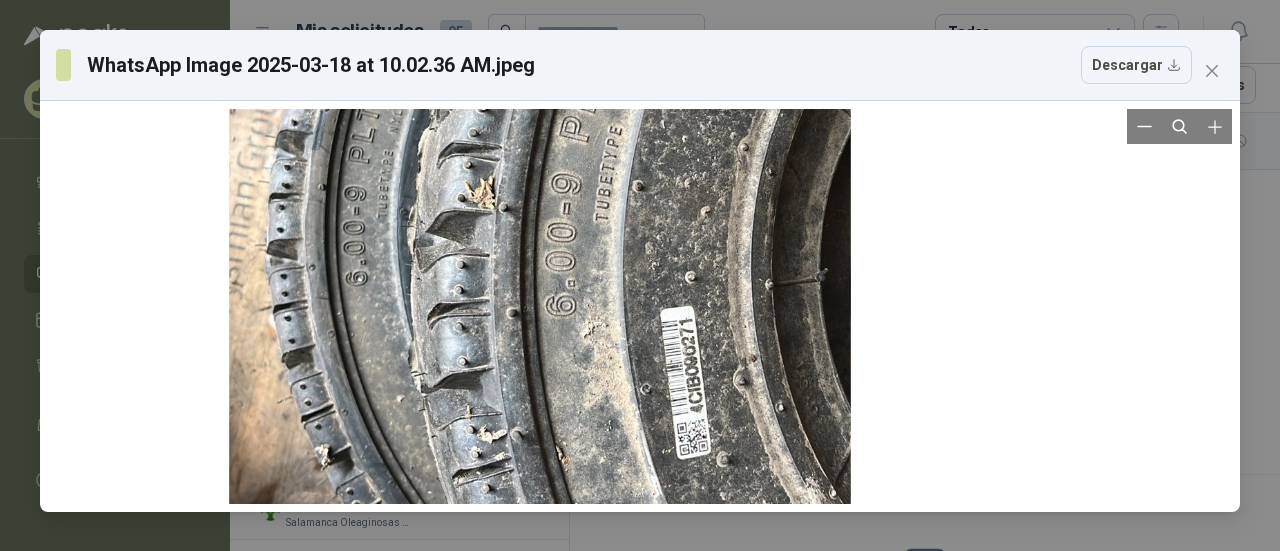 drag, startPoint x: 778, startPoint y: 316, endPoint x: 598, endPoint y: 505, distance: 261 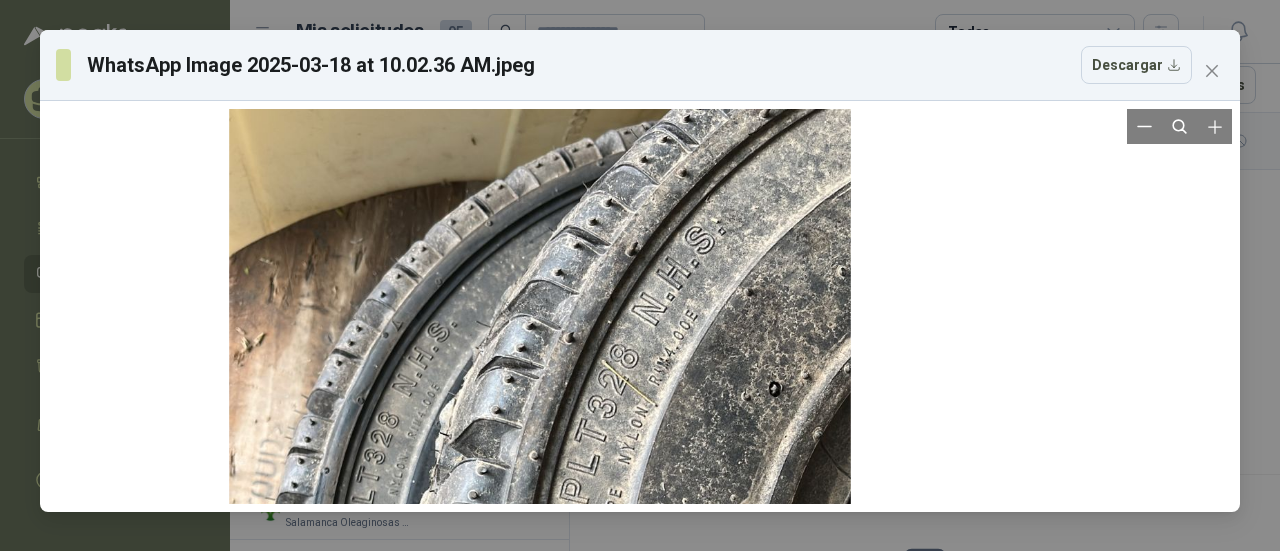 drag, startPoint x: 808, startPoint y: 205, endPoint x: 666, endPoint y: 462, distance: 293.6205 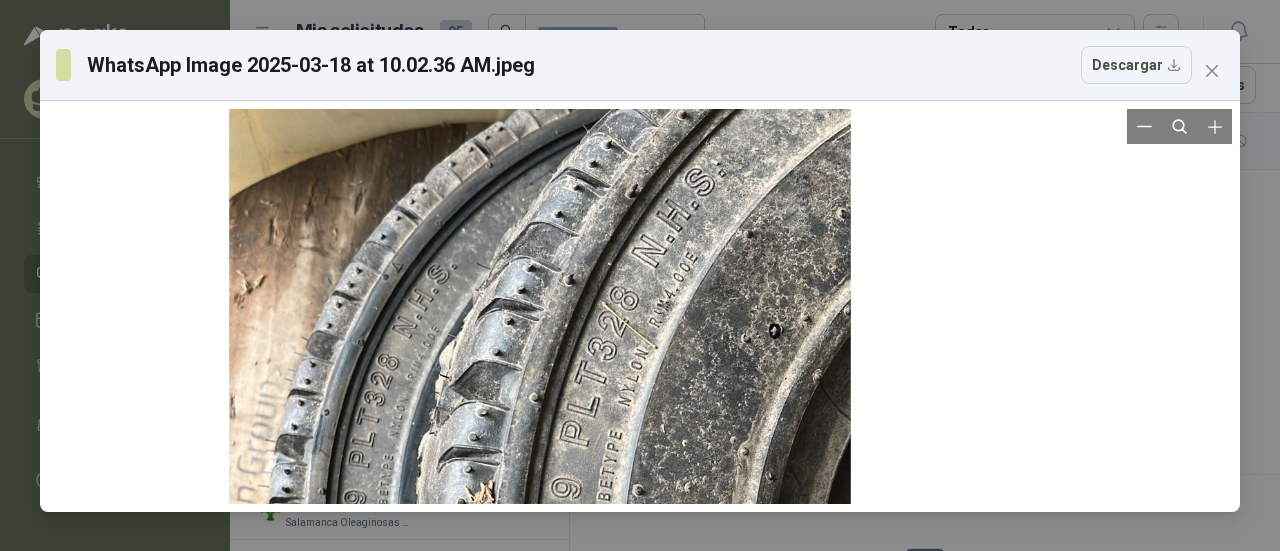 drag, startPoint x: 774, startPoint y: 237, endPoint x: 595, endPoint y: 179, distance: 188.16217 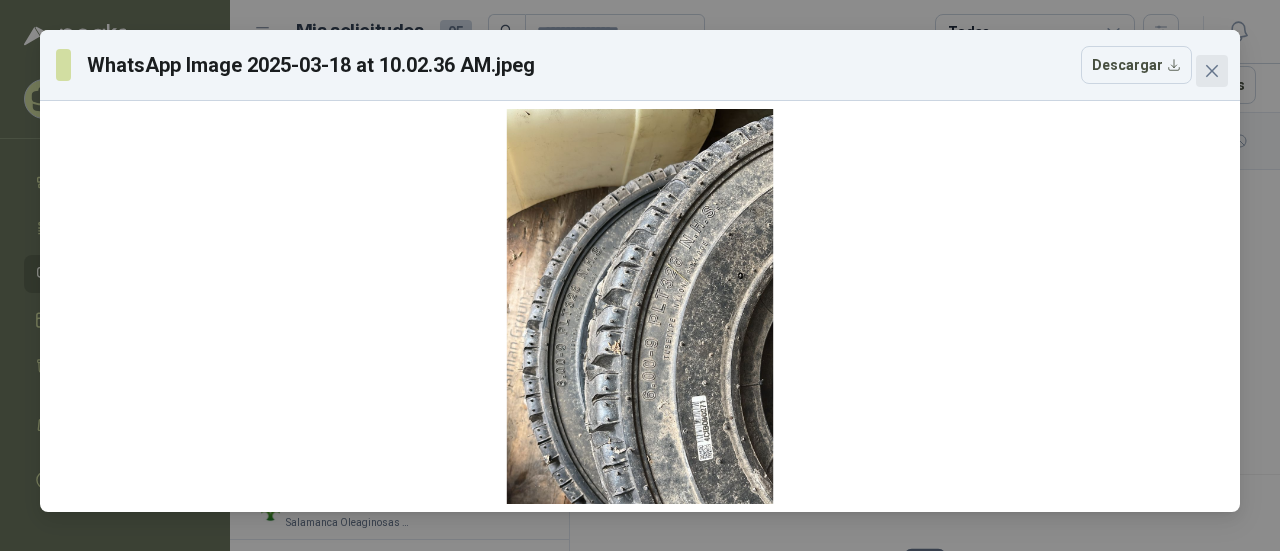 click 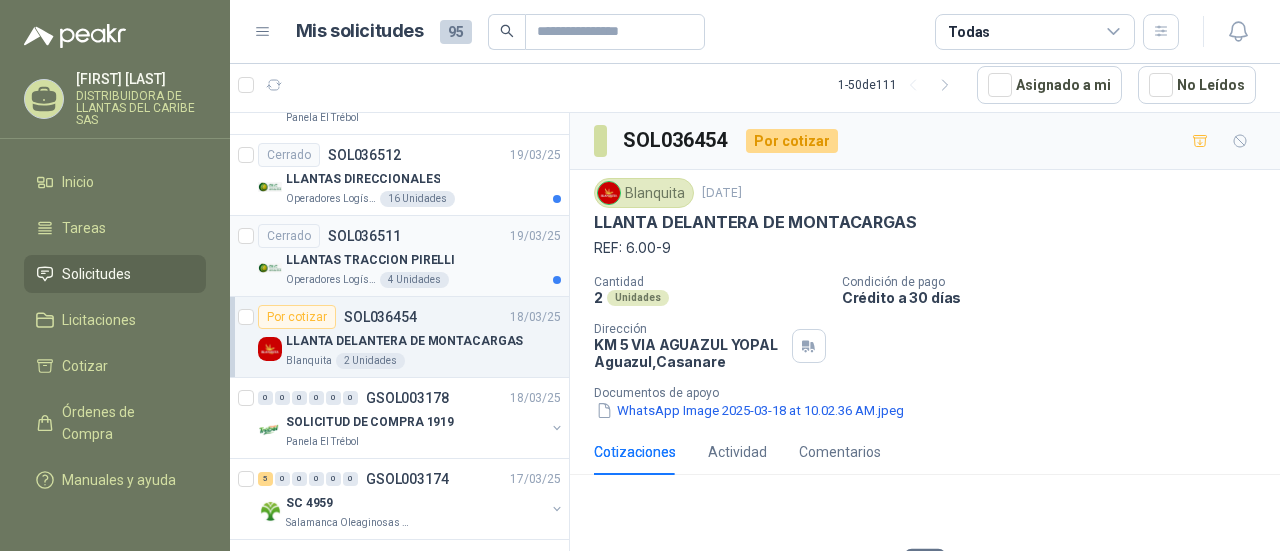 click on "LLANTAS TRACCION PIRELLI" at bounding box center (370, 260) 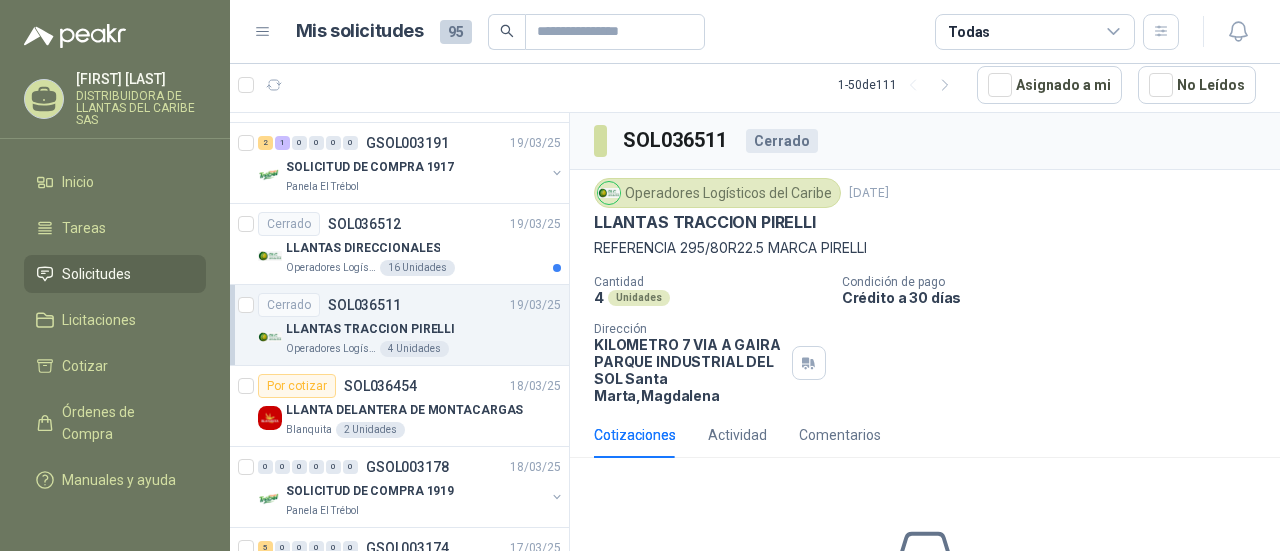 scroll, scrollTop: 1822, scrollLeft: 0, axis: vertical 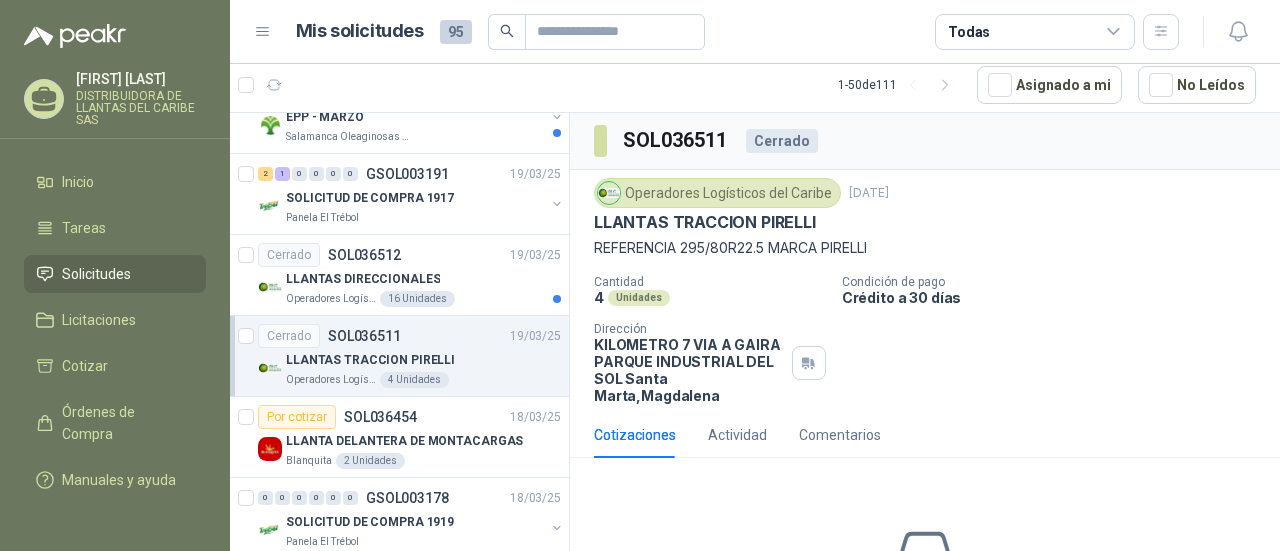 click on "LLANTAS DIRECCIONALES" at bounding box center [423, 279] 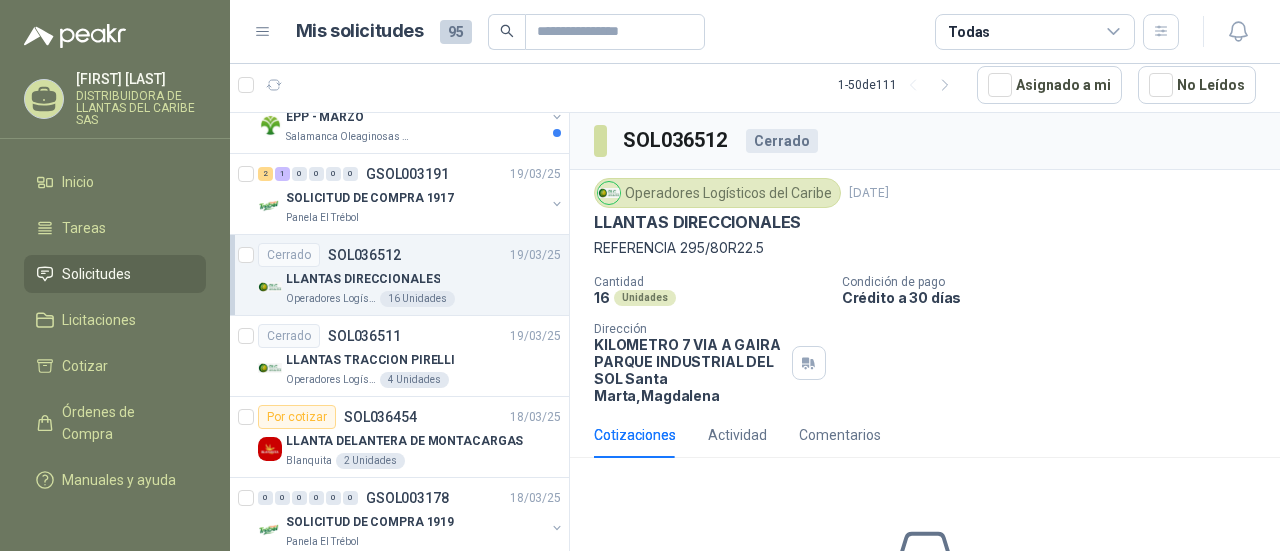 scroll, scrollTop: 1722, scrollLeft: 0, axis: vertical 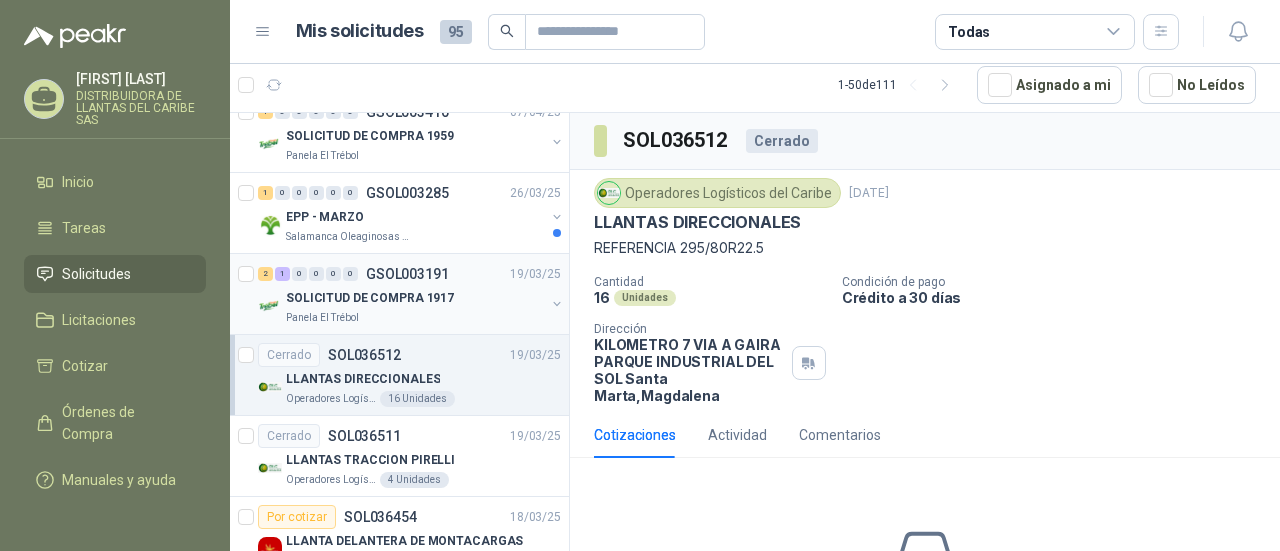 click on "SOLICITUD DE COMPRA 1917" at bounding box center (370, 298) 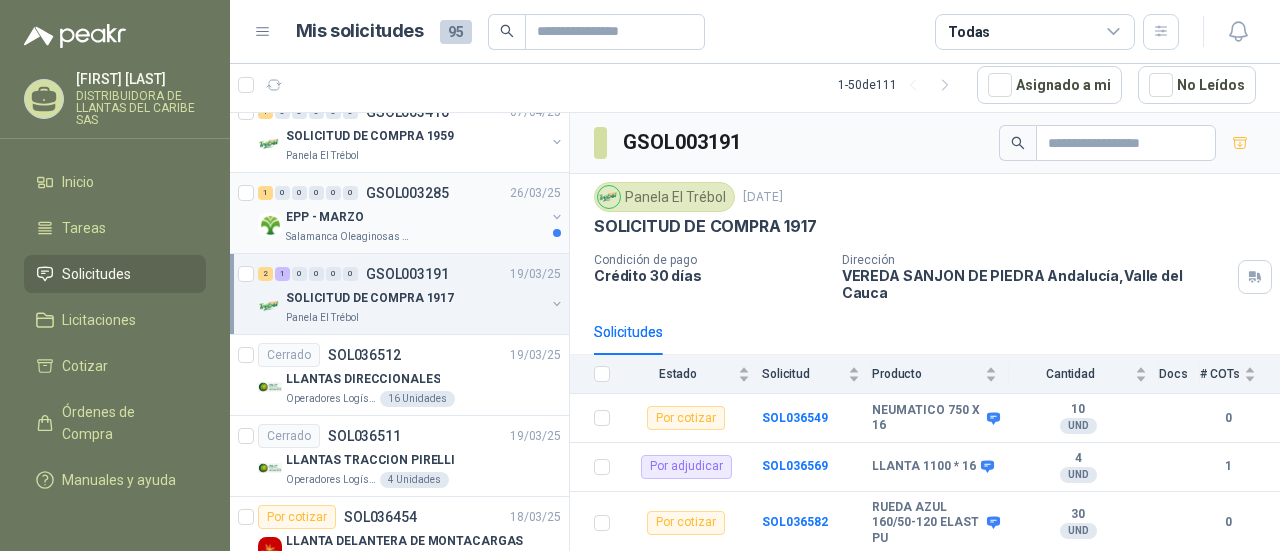 click on "Salamanca Oleaginosas SAS" at bounding box center (349, 237) 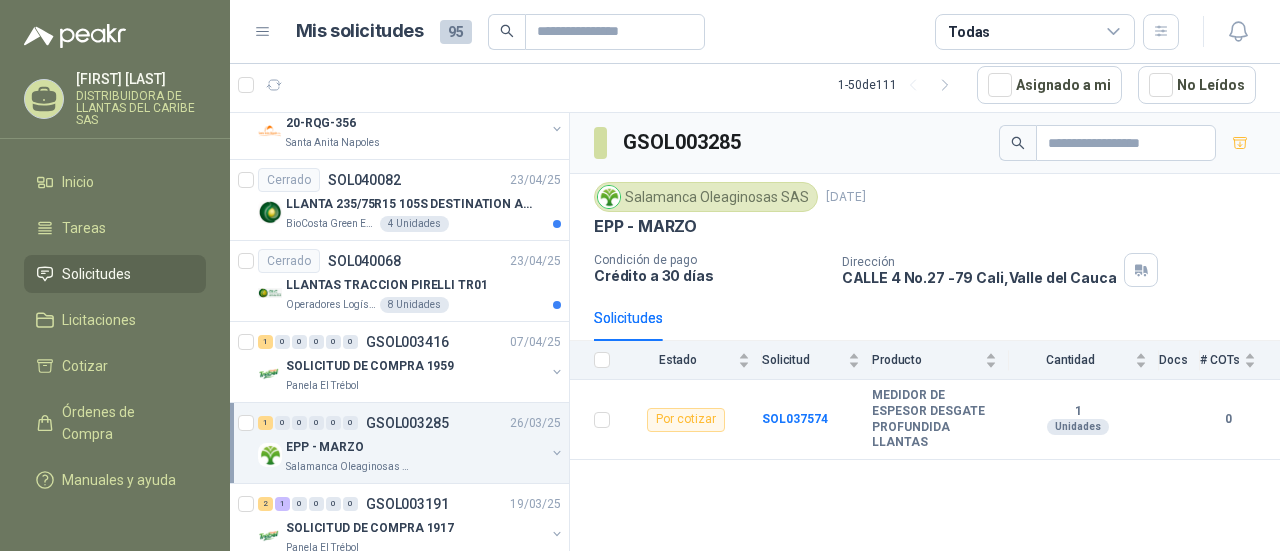 scroll, scrollTop: 1522, scrollLeft: 0, axis: vertical 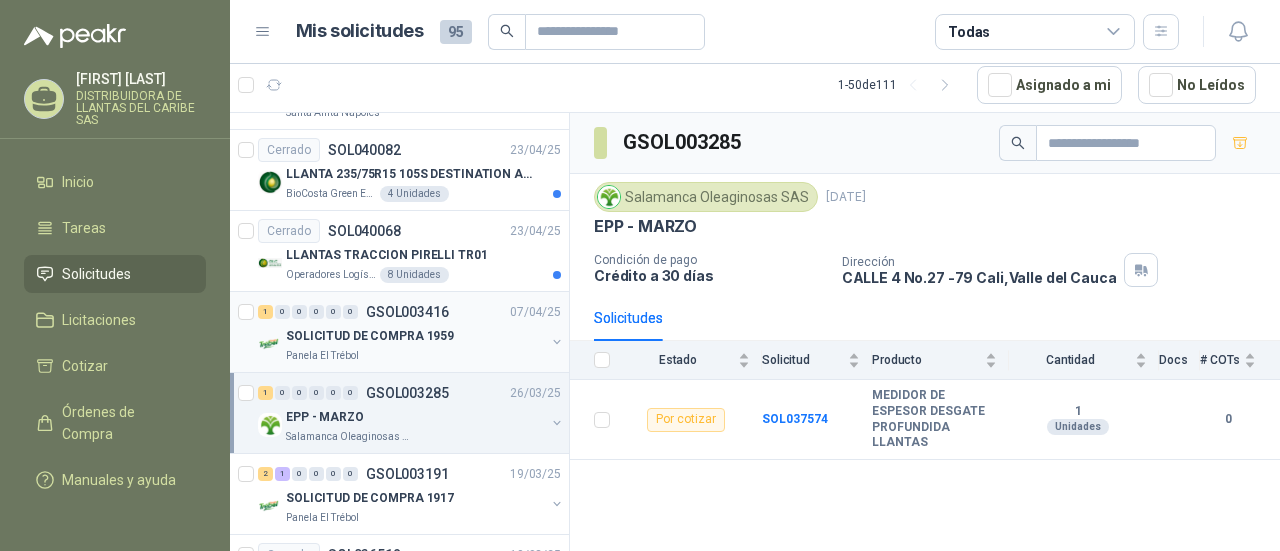 click on "SOLICITUD DE COMPRA 1959" at bounding box center (370, 336) 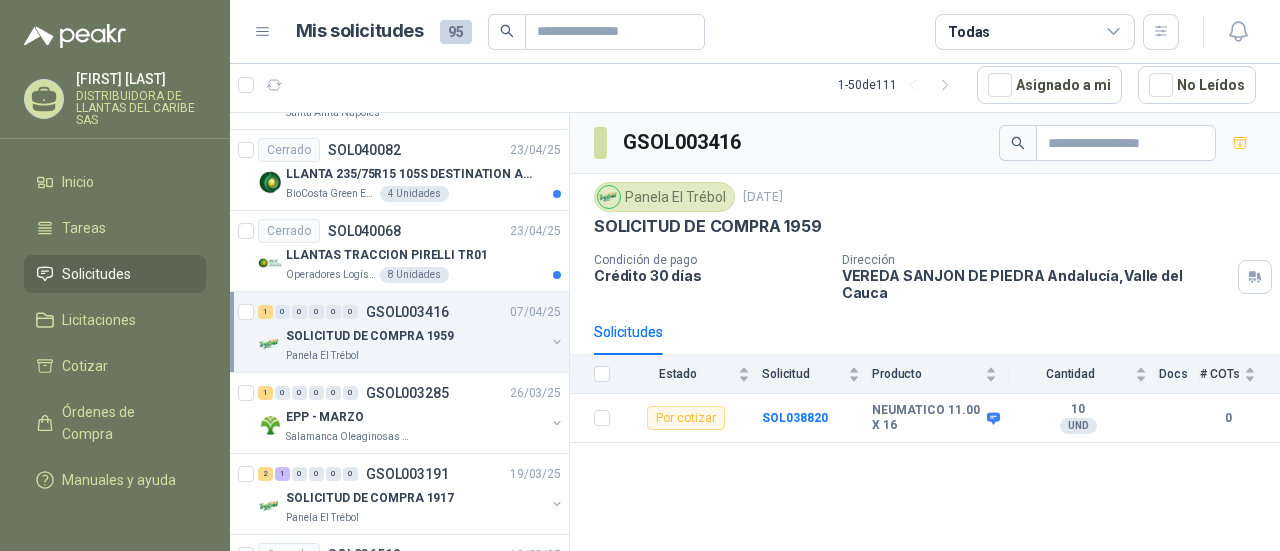click 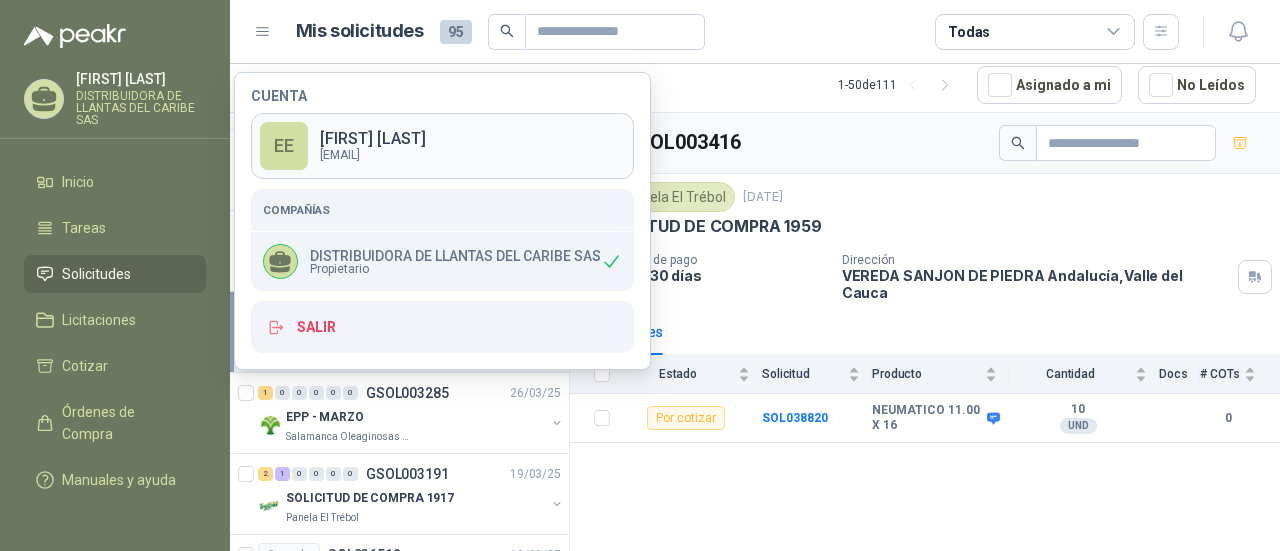 click on "[FIRST]   [LAST]" at bounding box center (373, 139) 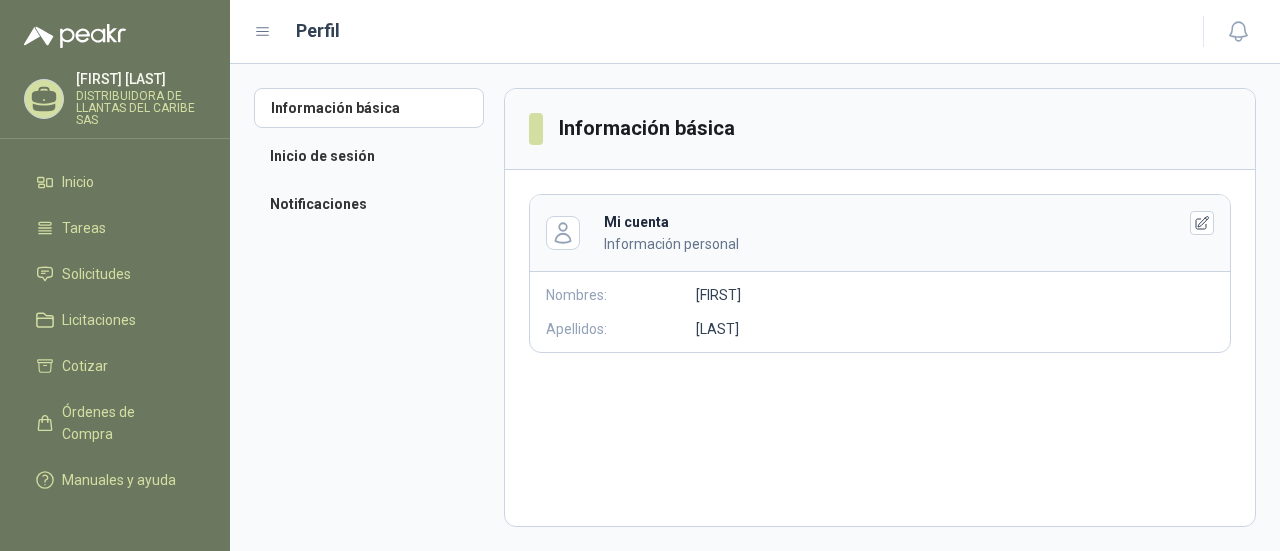 click on "DISTRIBUIDORA DE LLANTAS DEL CARIBE  SAS" at bounding box center [141, 108] 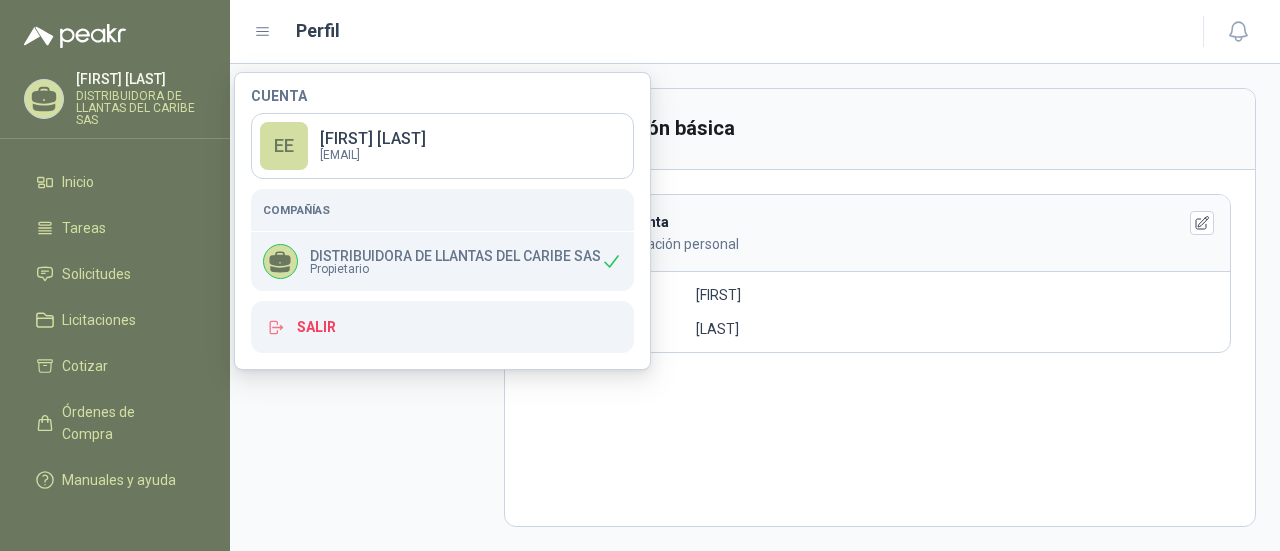 click on "DISTRIBUIDORA DE LLANTAS DEL CARIBE  SAS" at bounding box center (455, 256) 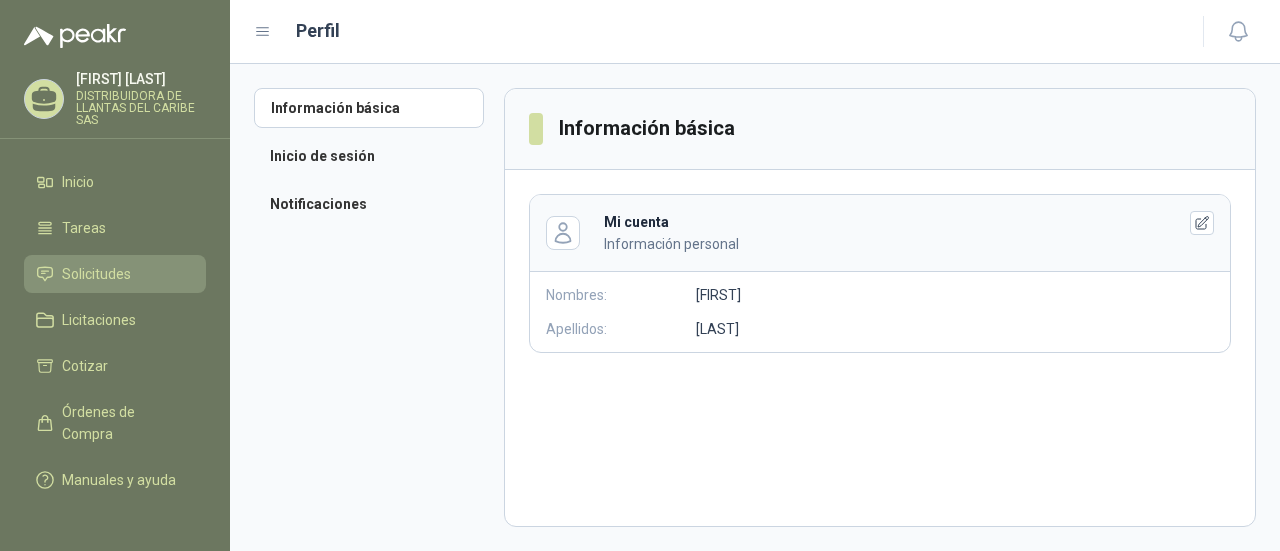 click on "Solicitudes" at bounding box center (96, 274) 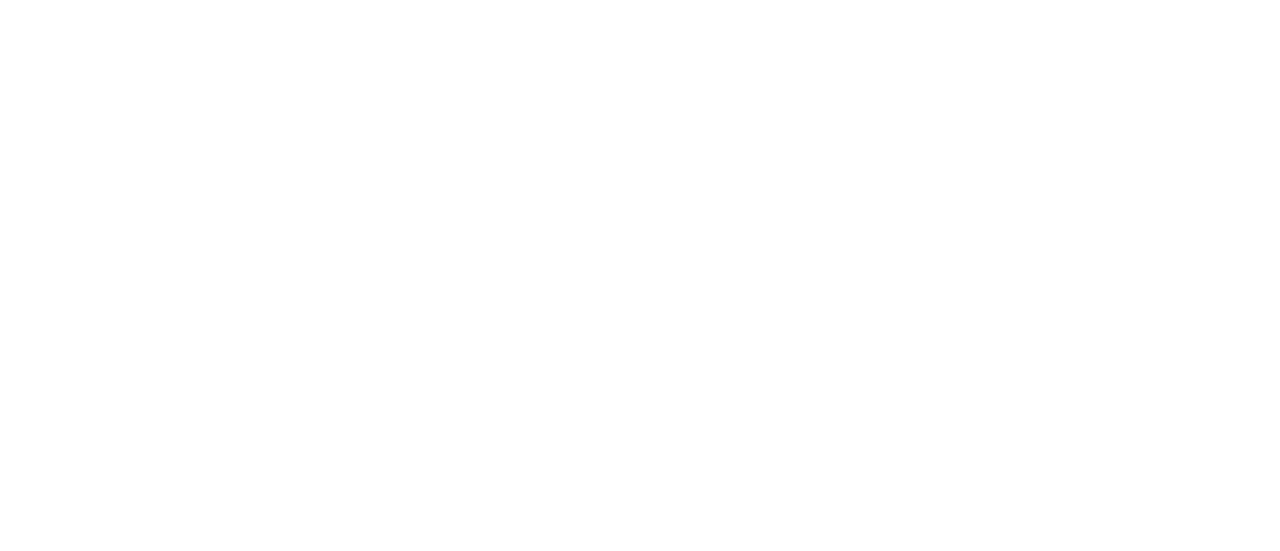 scroll, scrollTop: 0, scrollLeft: 0, axis: both 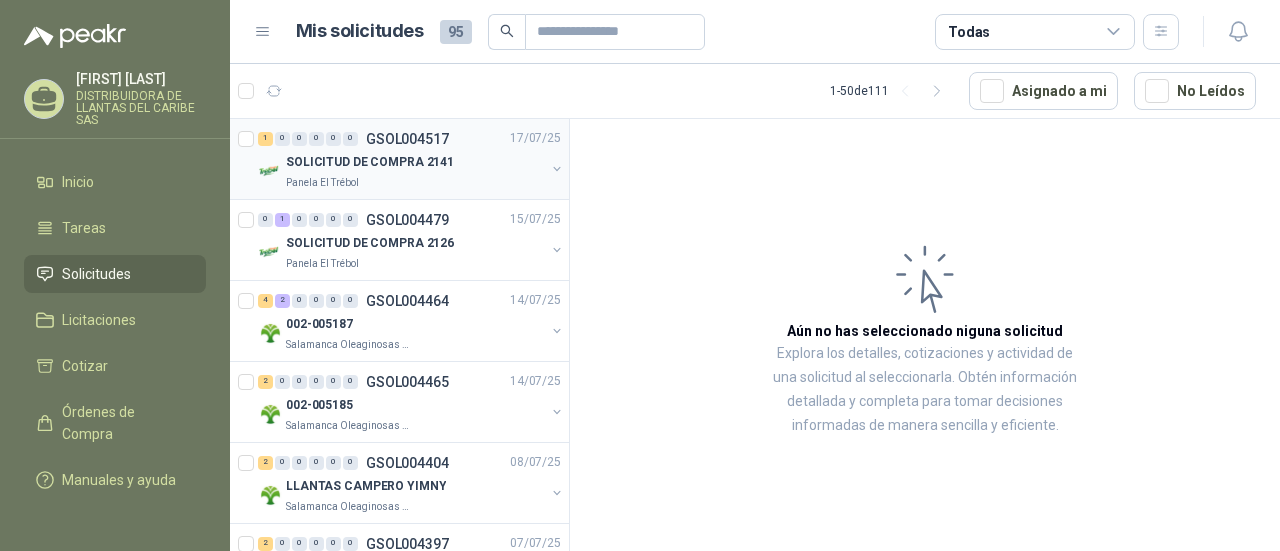 click on "SOLICITUD DE COMPRA 2141" at bounding box center (370, 163) 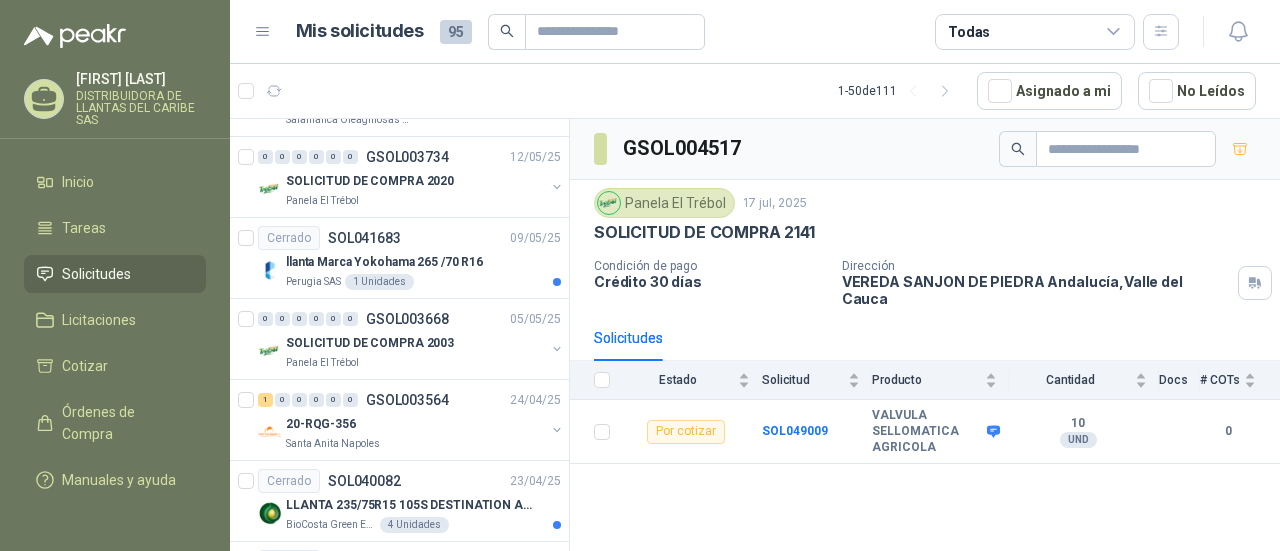 scroll, scrollTop: 1200, scrollLeft: 0, axis: vertical 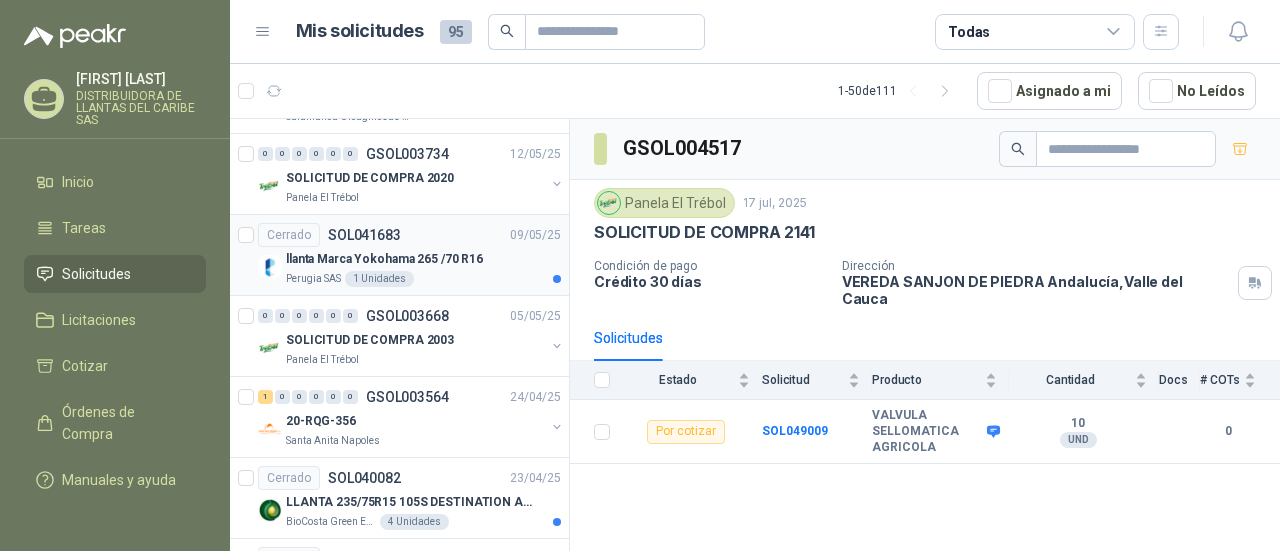 click on "Cerrado SOL041683 09/05/25" at bounding box center (409, 235) 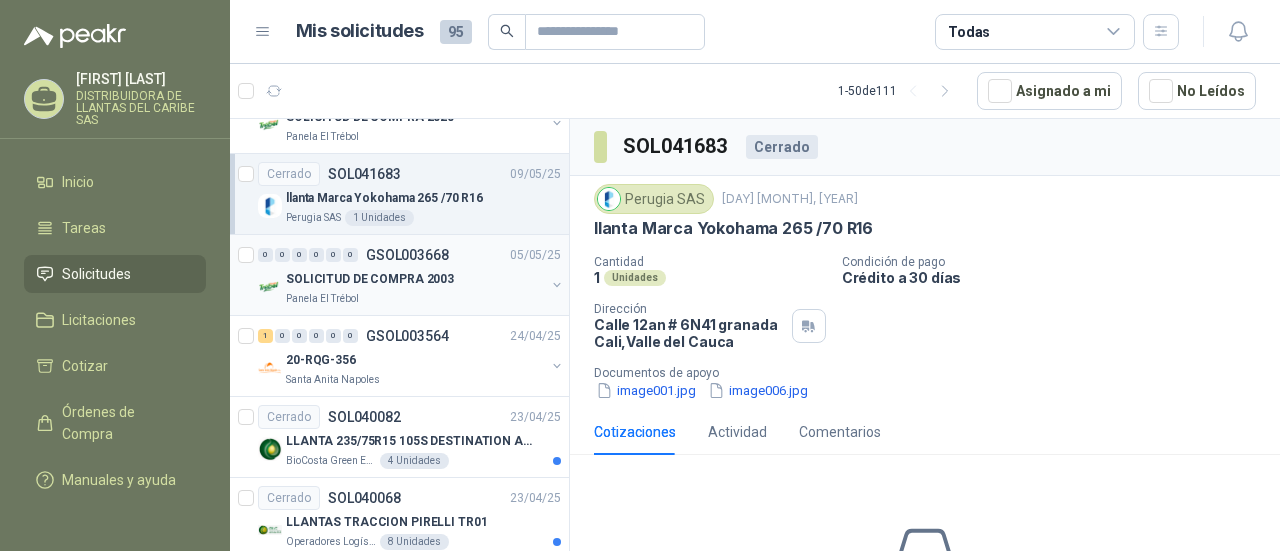 scroll, scrollTop: 1300, scrollLeft: 0, axis: vertical 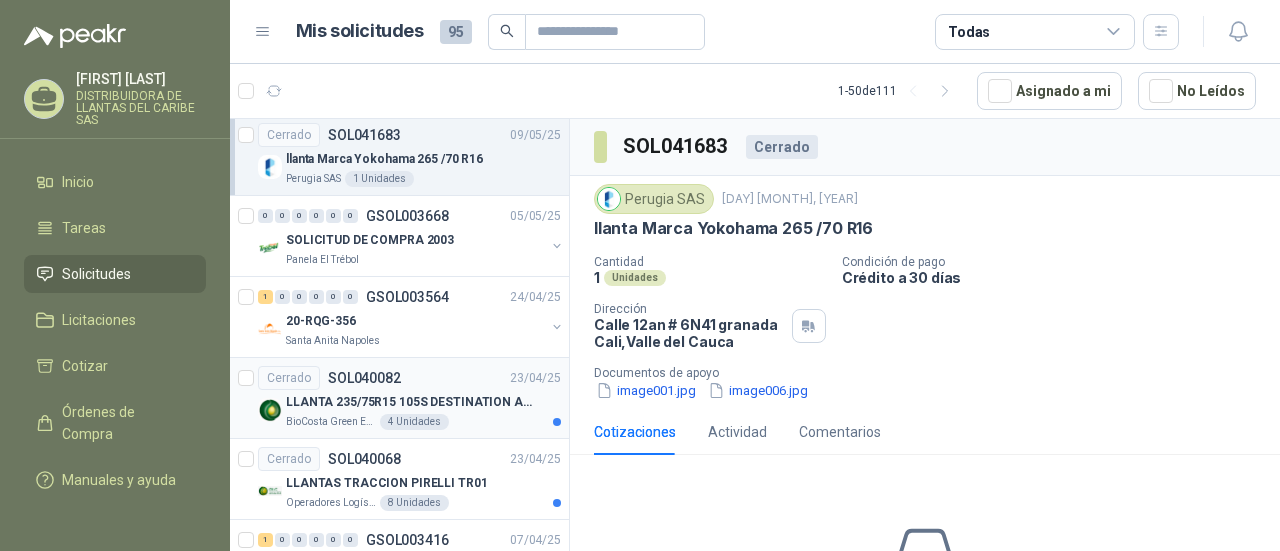 click on "LLANTA 235/75R15 105S DESTINATION A/T2 FIRESTONE" at bounding box center [410, 402] 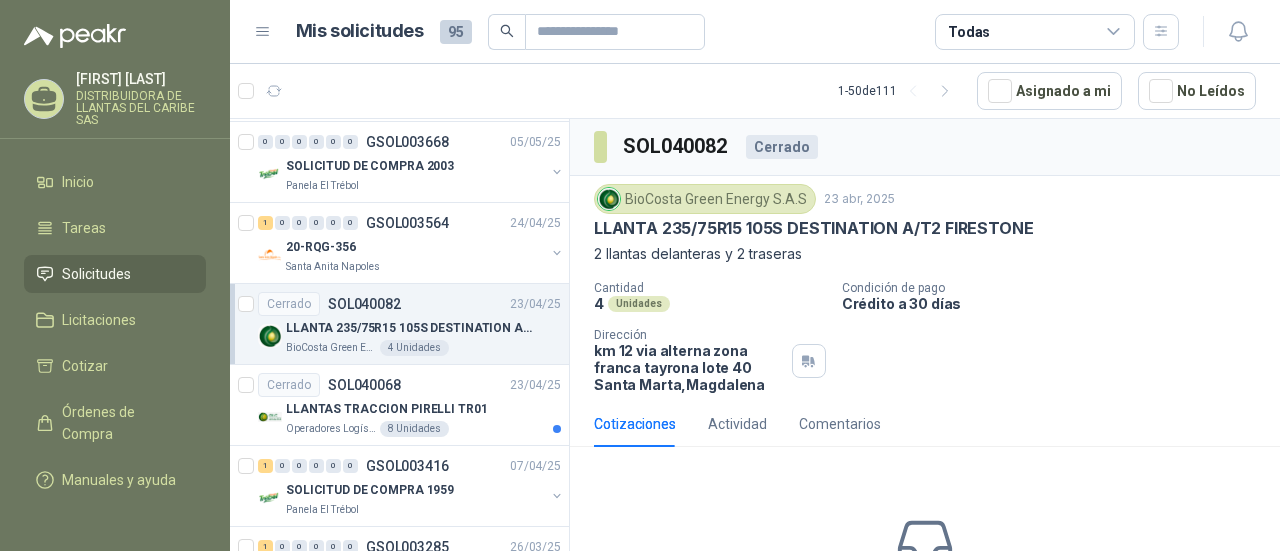 scroll, scrollTop: 1400, scrollLeft: 0, axis: vertical 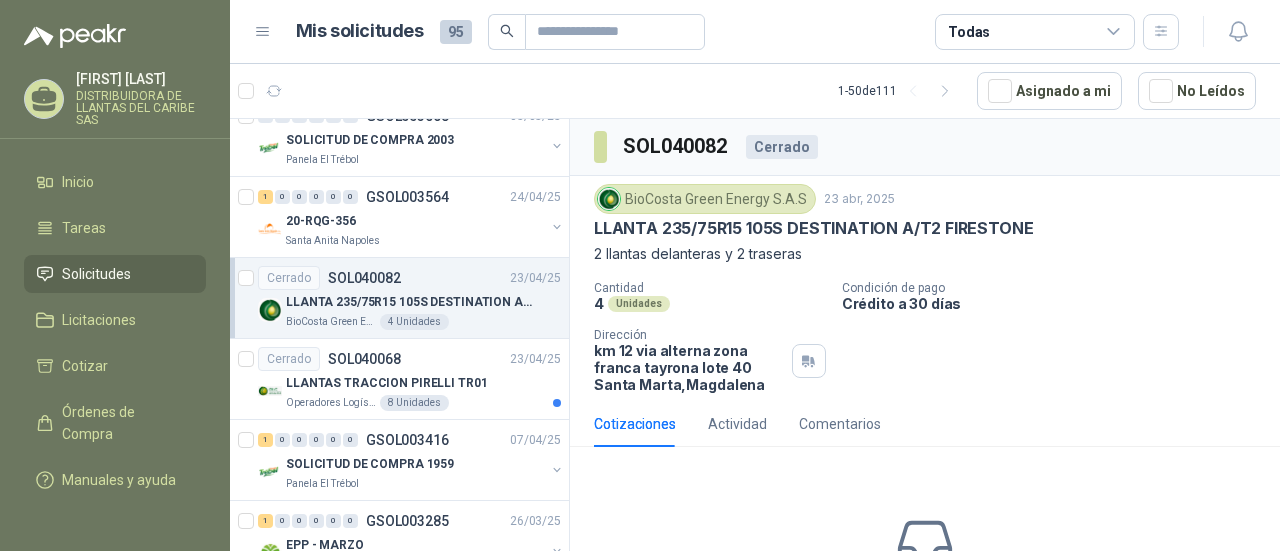 click on "Operadores Logísticos del Caribe 8   Unidades" at bounding box center [423, 403] 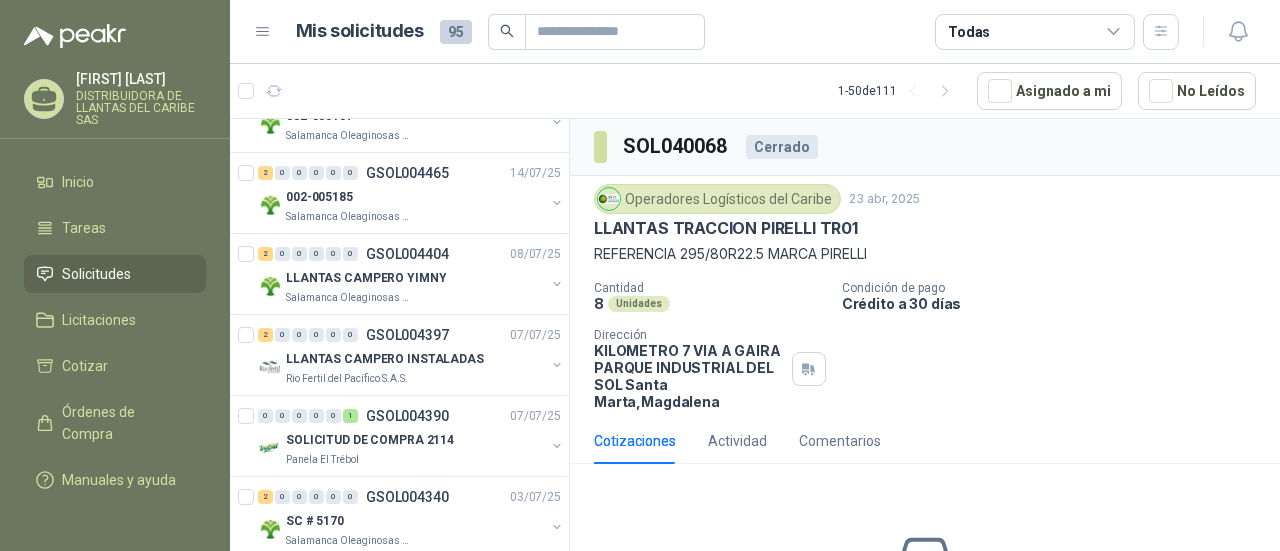 scroll, scrollTop: 0, scrollLeft: 0, axis: both 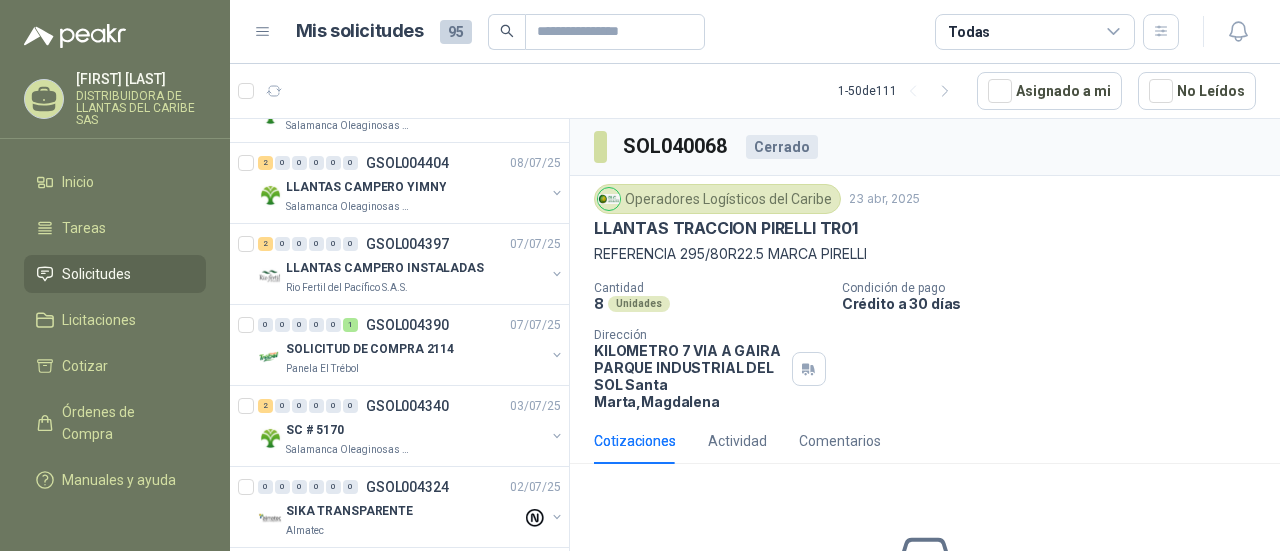 click on "1 - 50  de  111 Asignado a mi No Leídos" at bounding box center [755, 91] 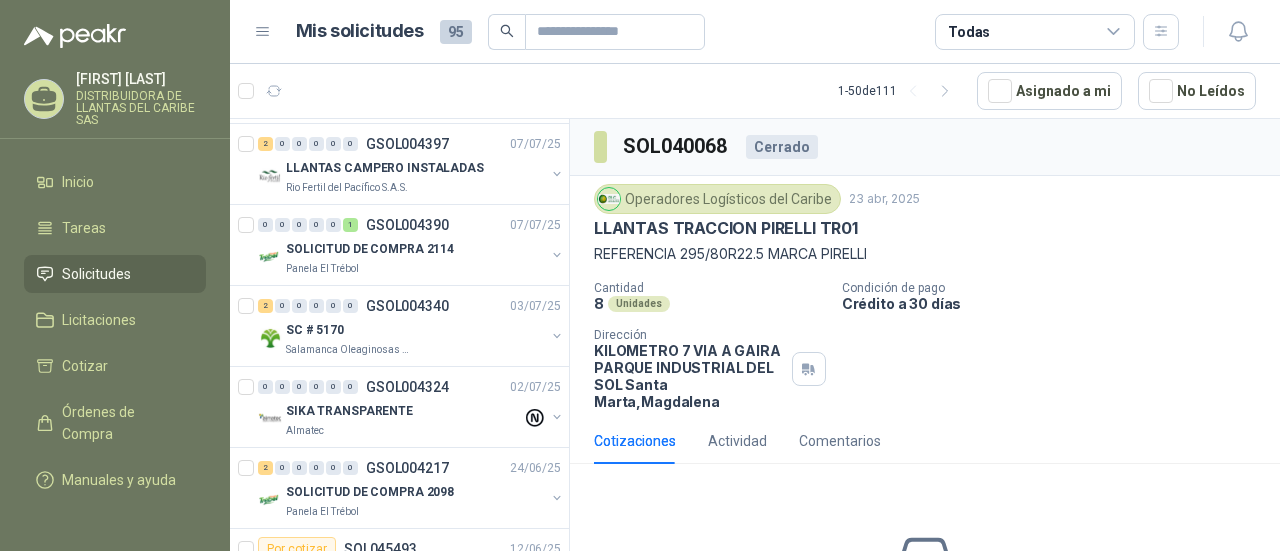 scroll, scrollTop: 0, scrollLeft: 0, axis: both 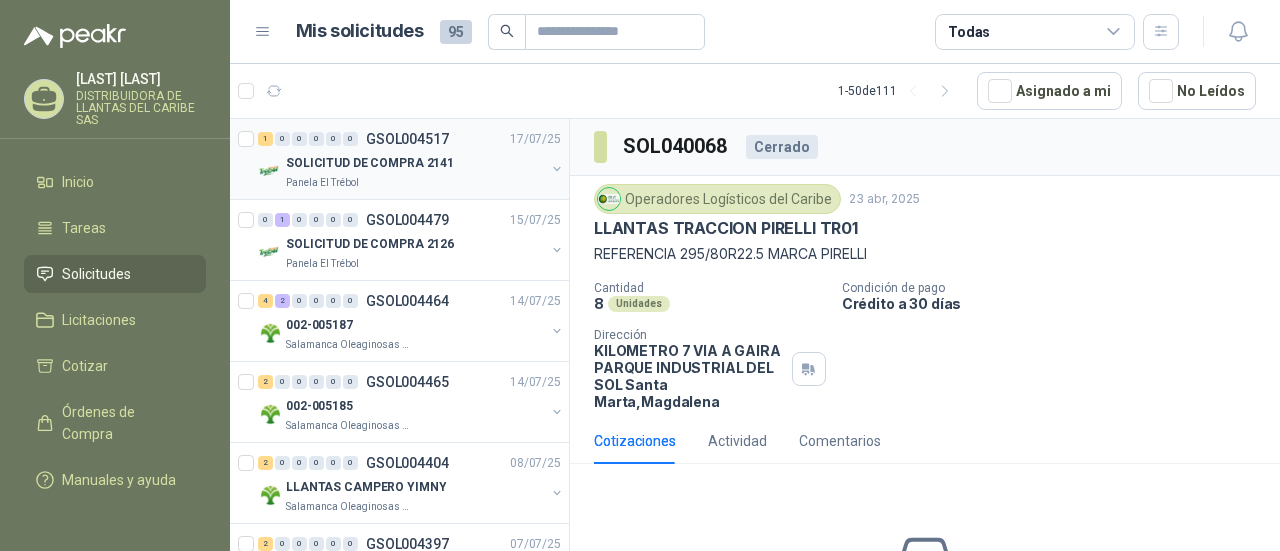 click on "1   0   0   0   0   0   GSOL004517 17/07/25   SOLICITUD DE COMPRA 2141 Panela El Trébol" at bounding box center (399, 159) 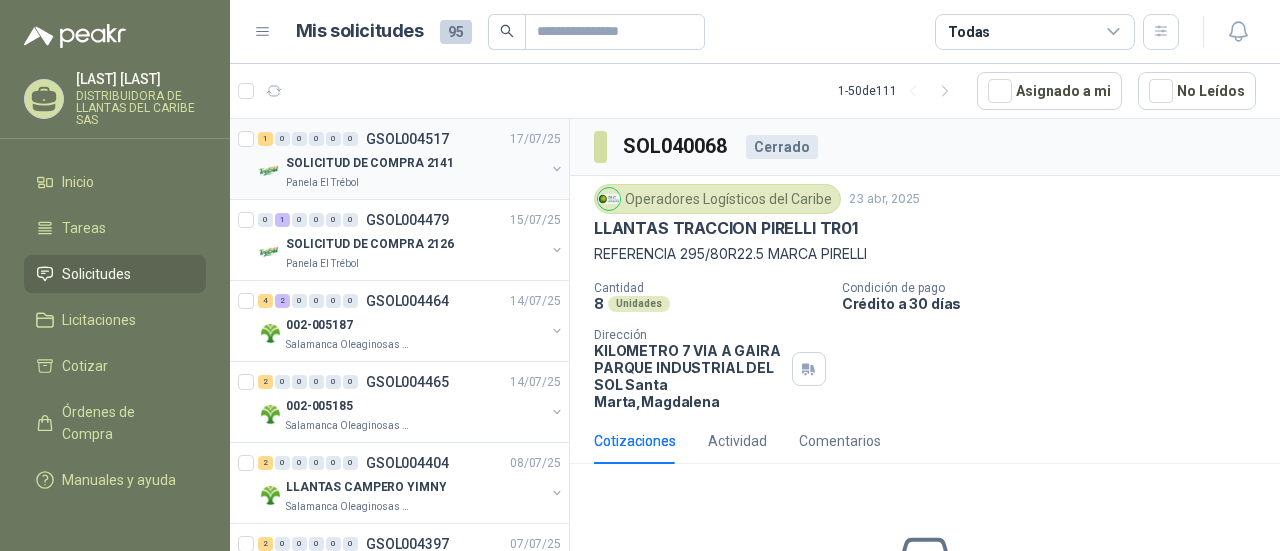 click on "SOLICITUD DE COMPRA 2141" at bounding box center (415, 163) 